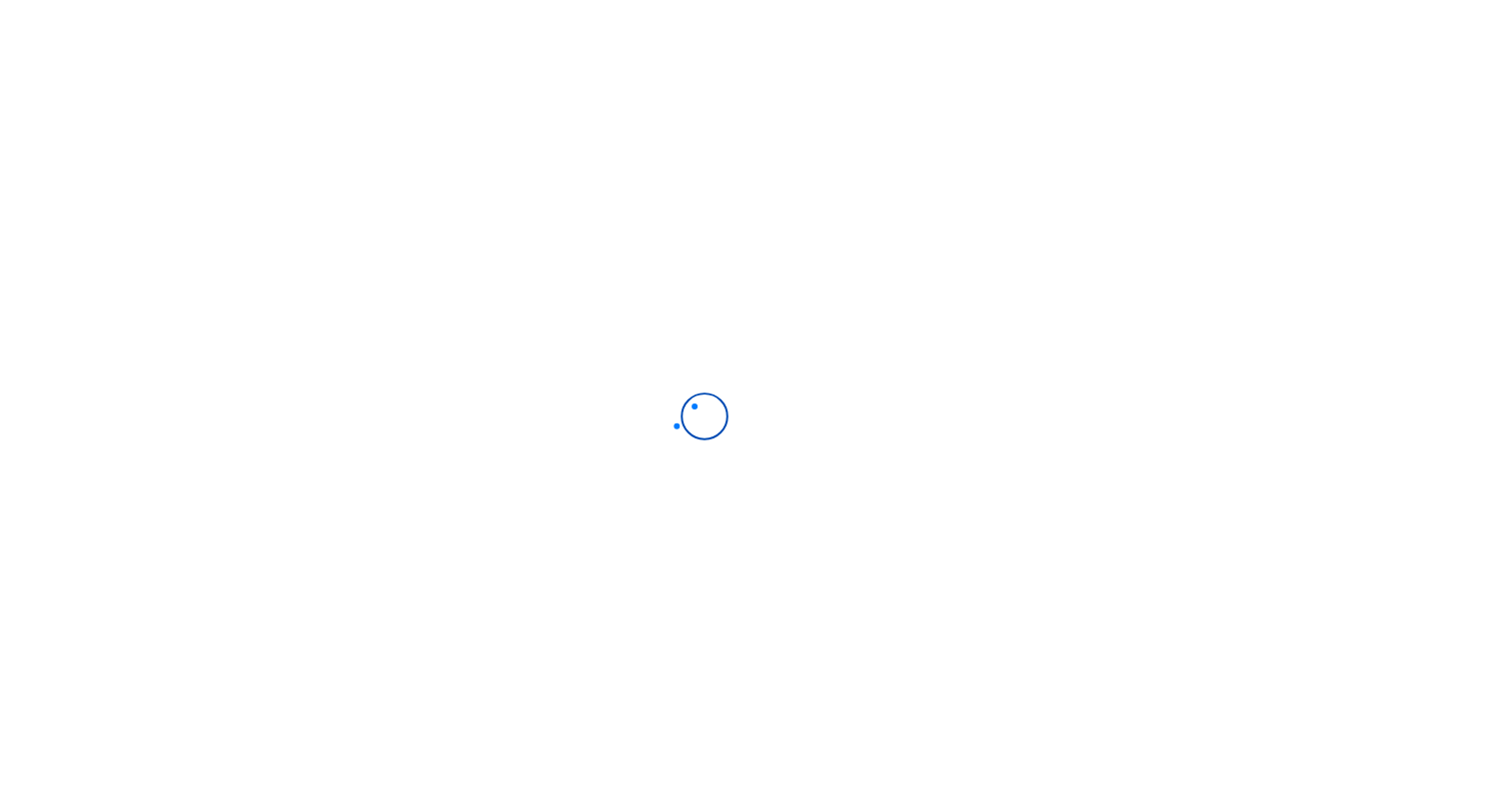 scroll, scrollTop: 0, scrollLeft: 0, axis: both 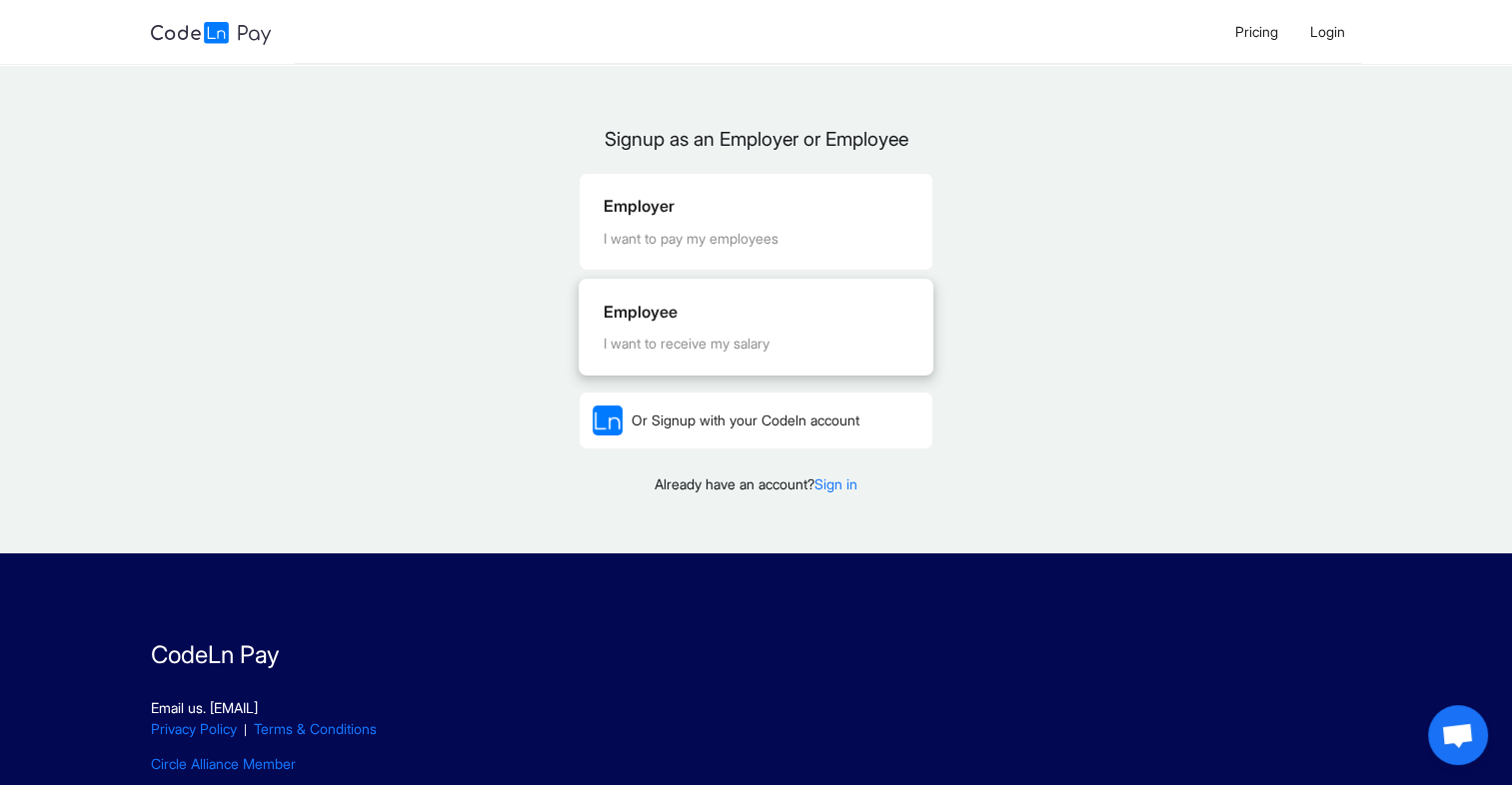 click on "Employee" at bounding box center [756, 312] 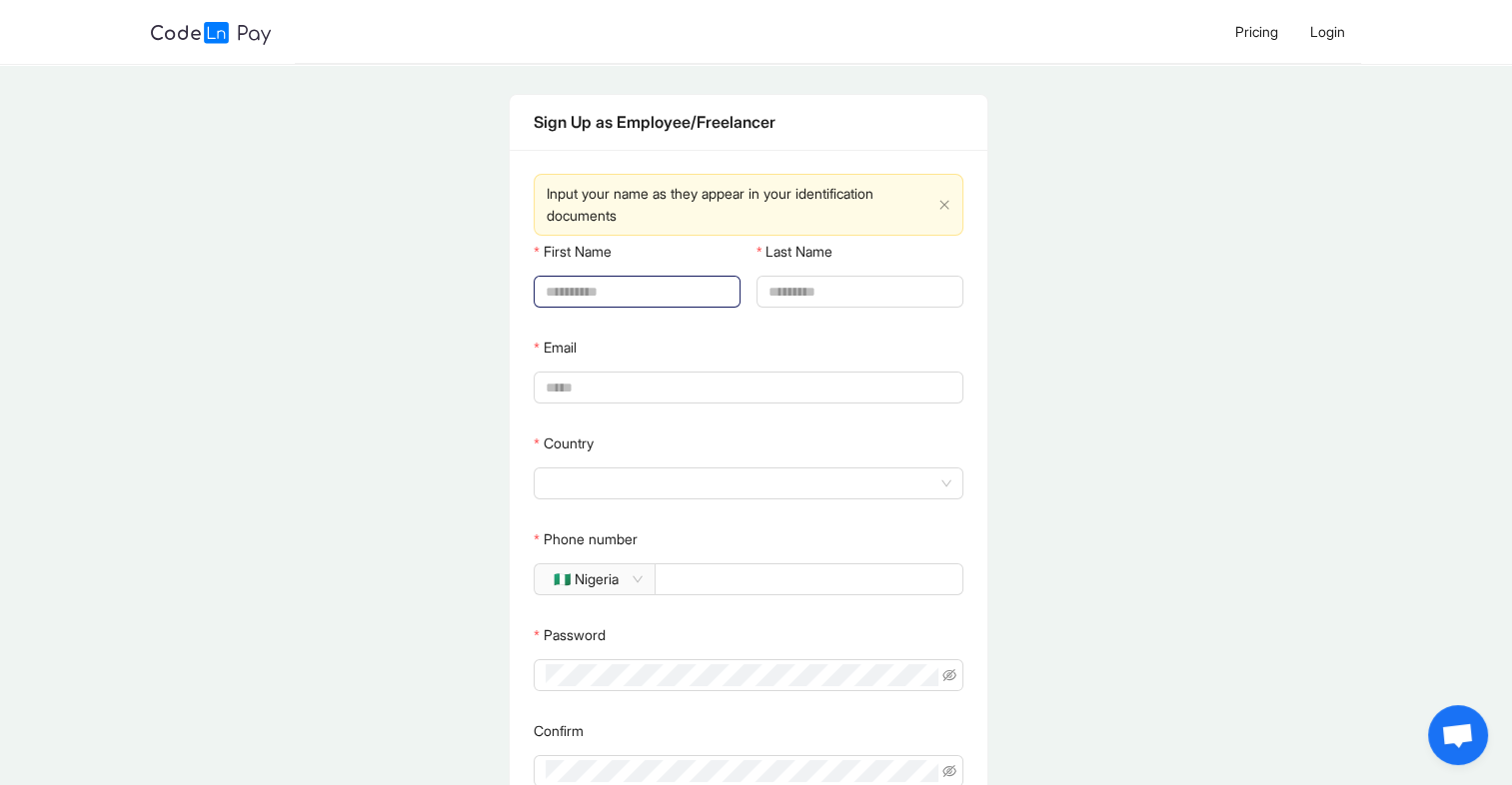 click 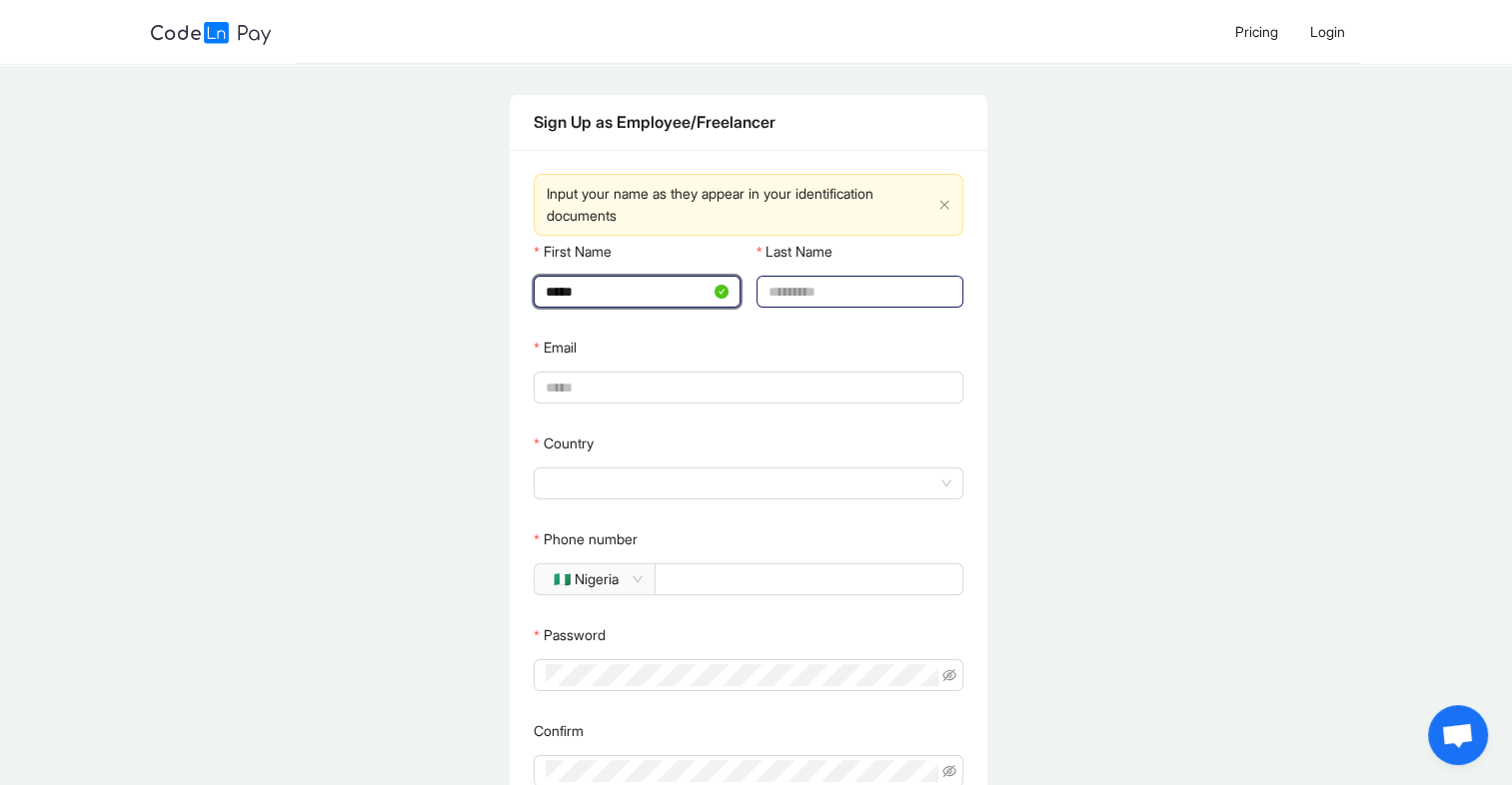 type on "*****" 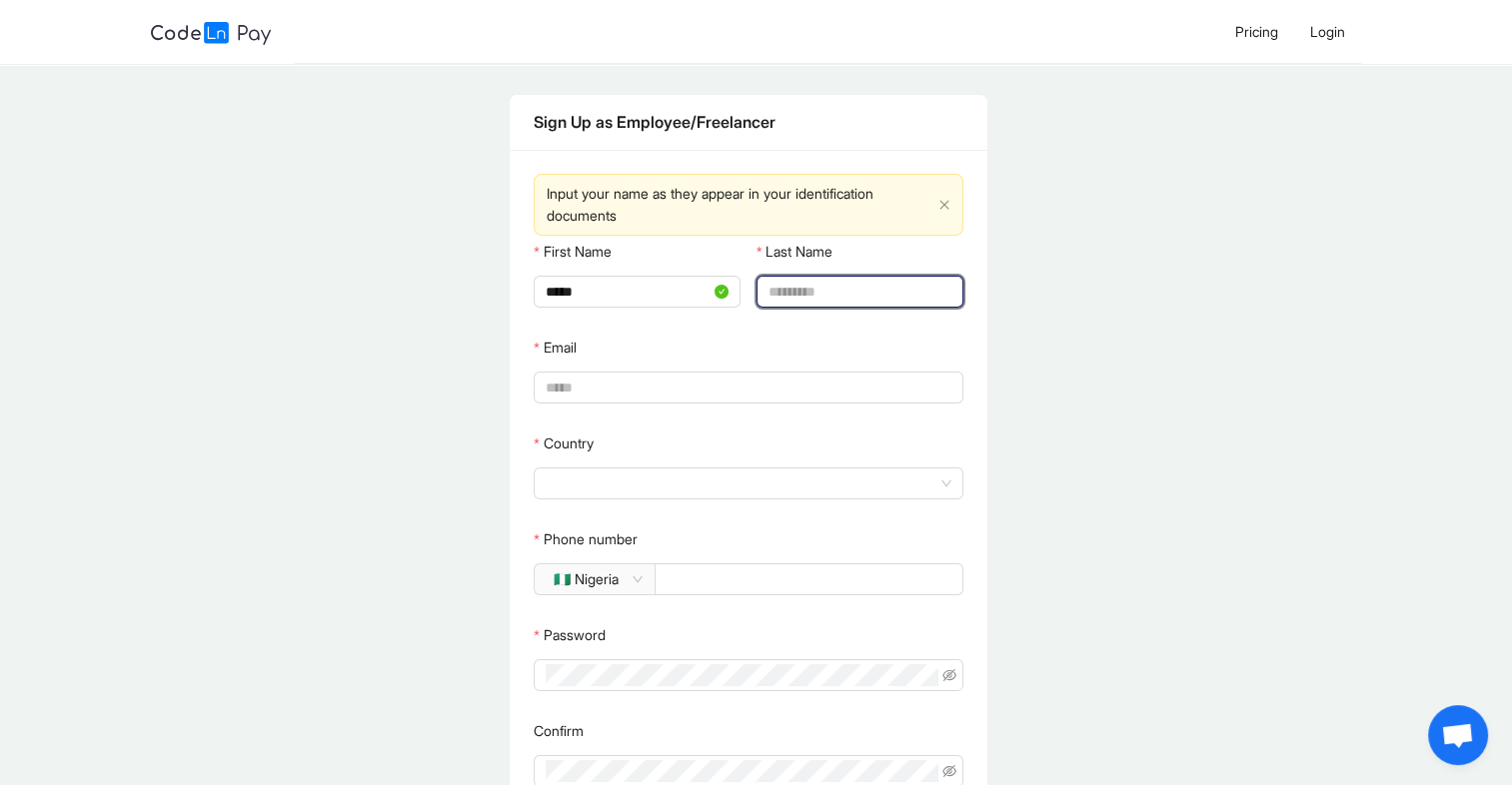 click on "Last Name" at bounding box center (857, 292) 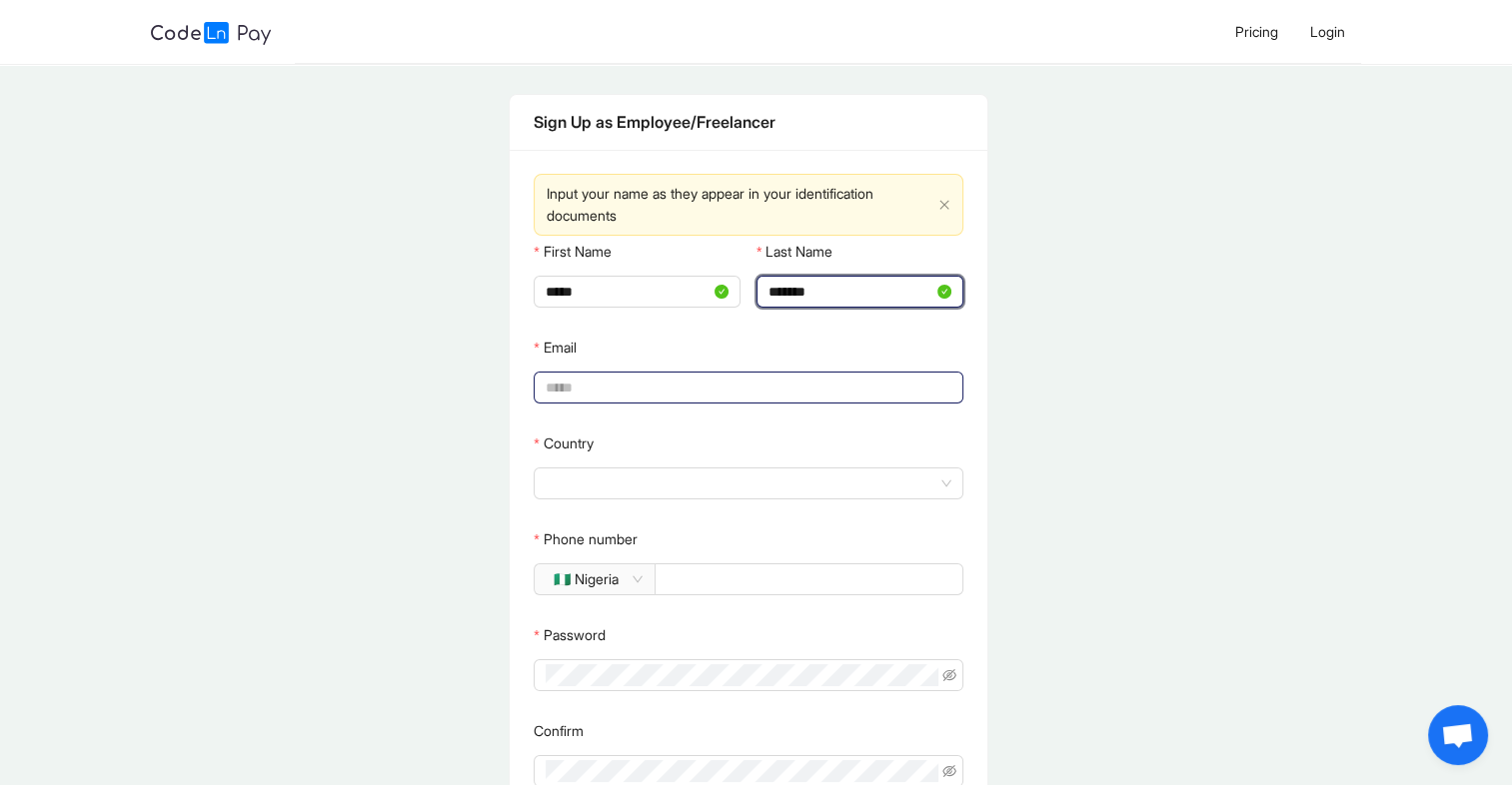 type on "*******" 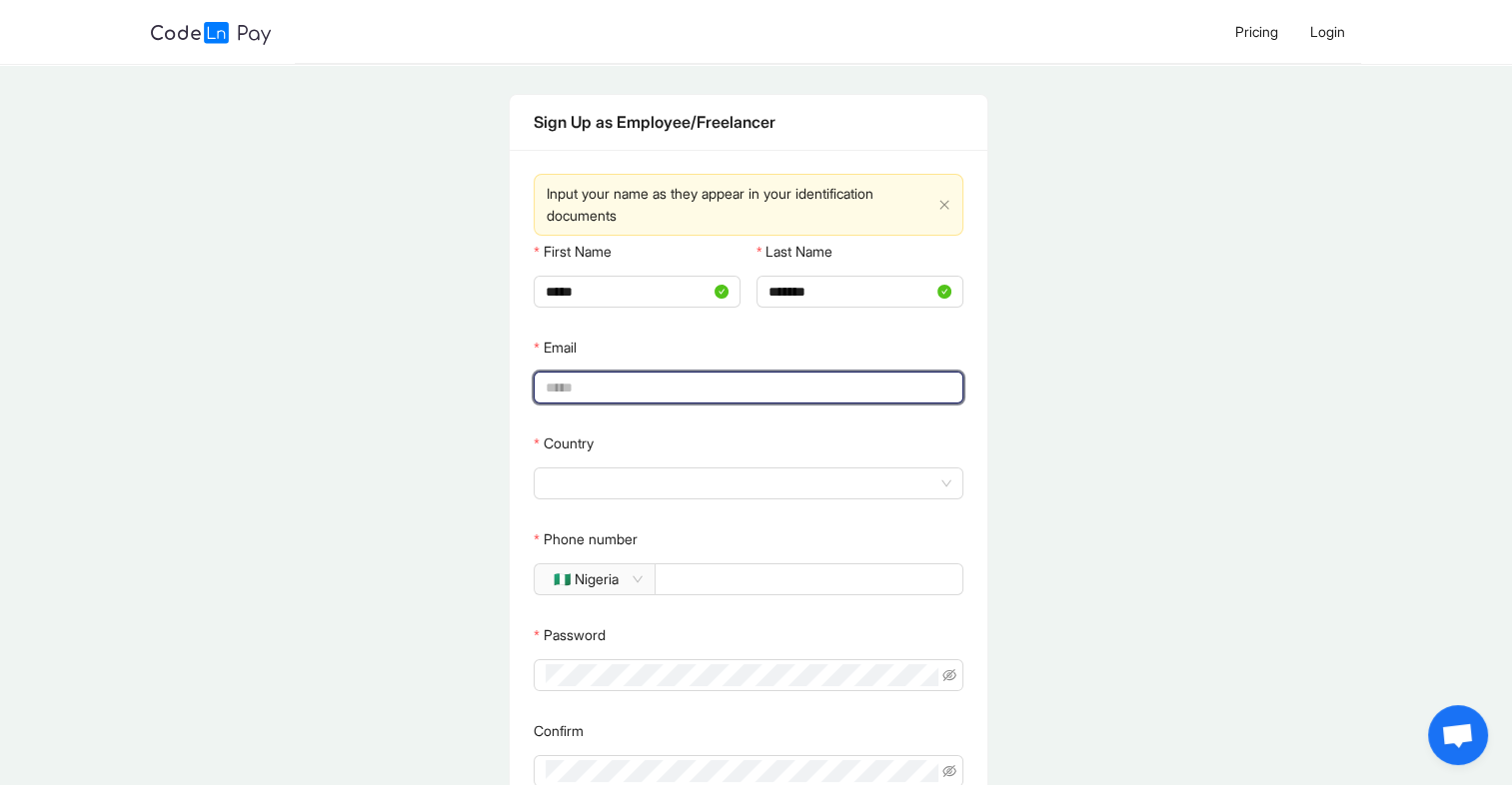 click on "Sign Up as Employee/Freelancer  Input your name as they appear in your identification documents First Name [FIRST] Last Name [LAST] Email [EMAIL] Country Phone number 🇳🇬 [COUNTRY] Password Confirm Submit  Already have an account?   Sign in  Are you looking to Signup as an Employer   Start here" at bounding box center (749, 528) 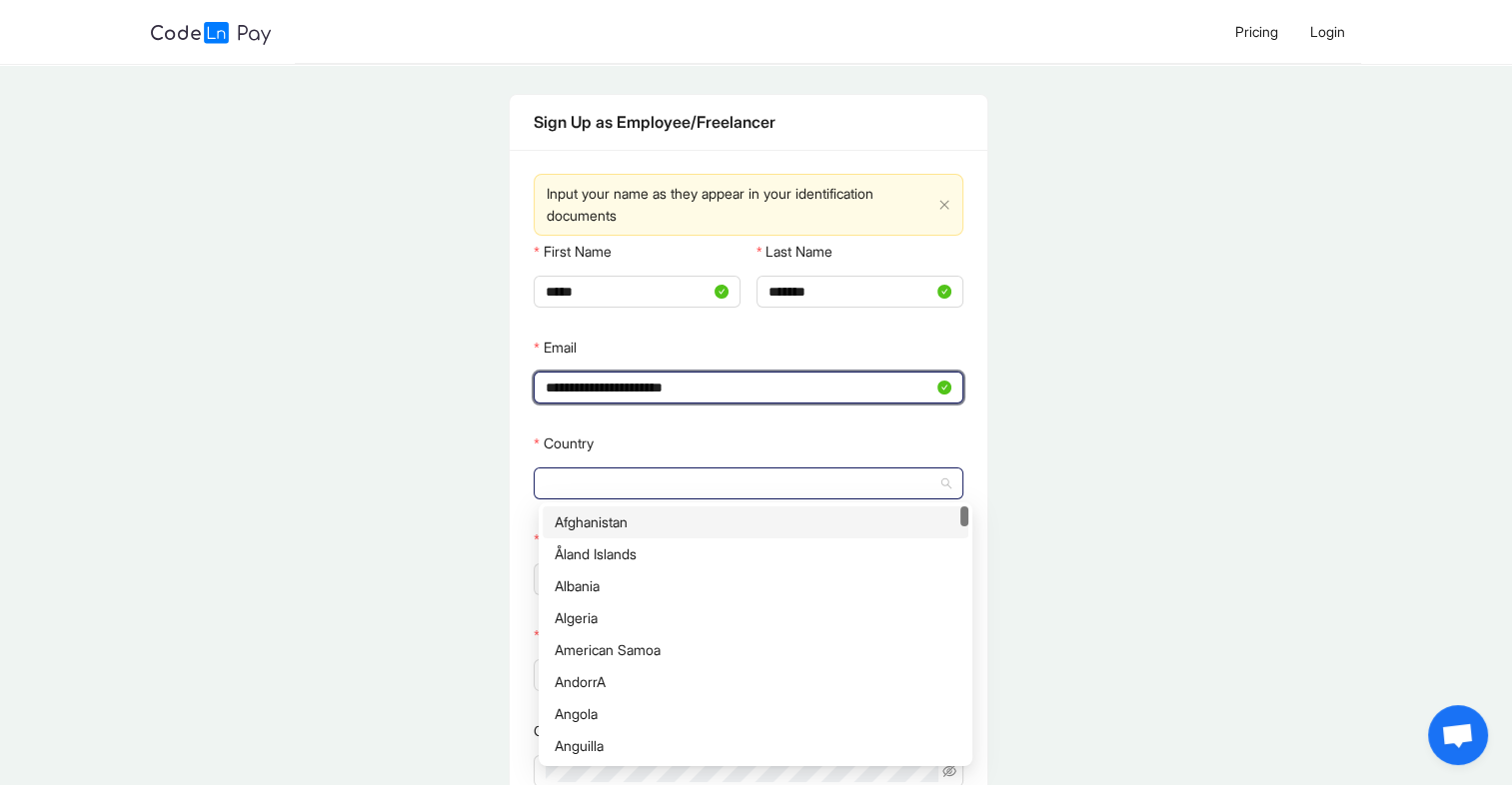 click 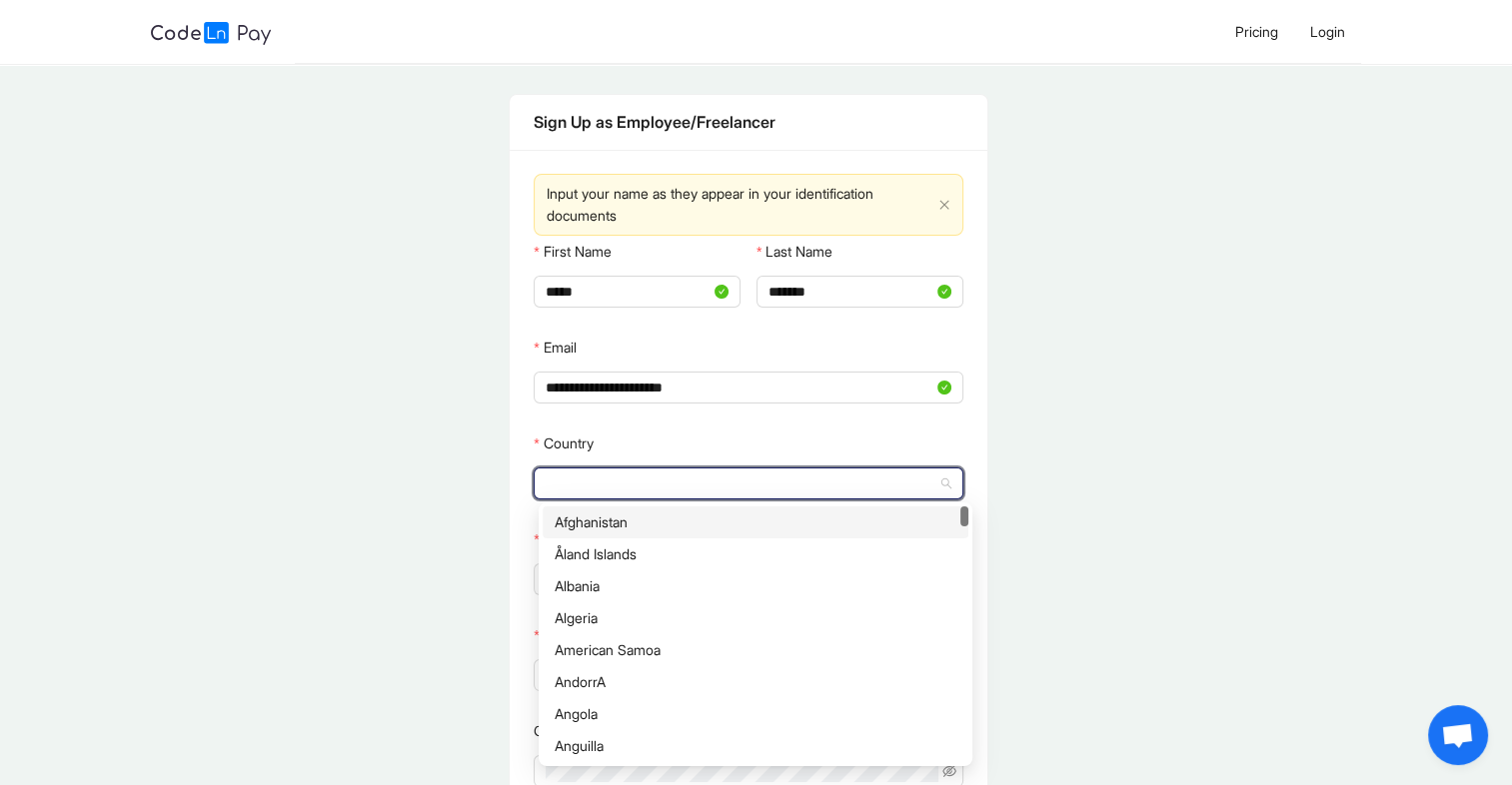 type on "*" 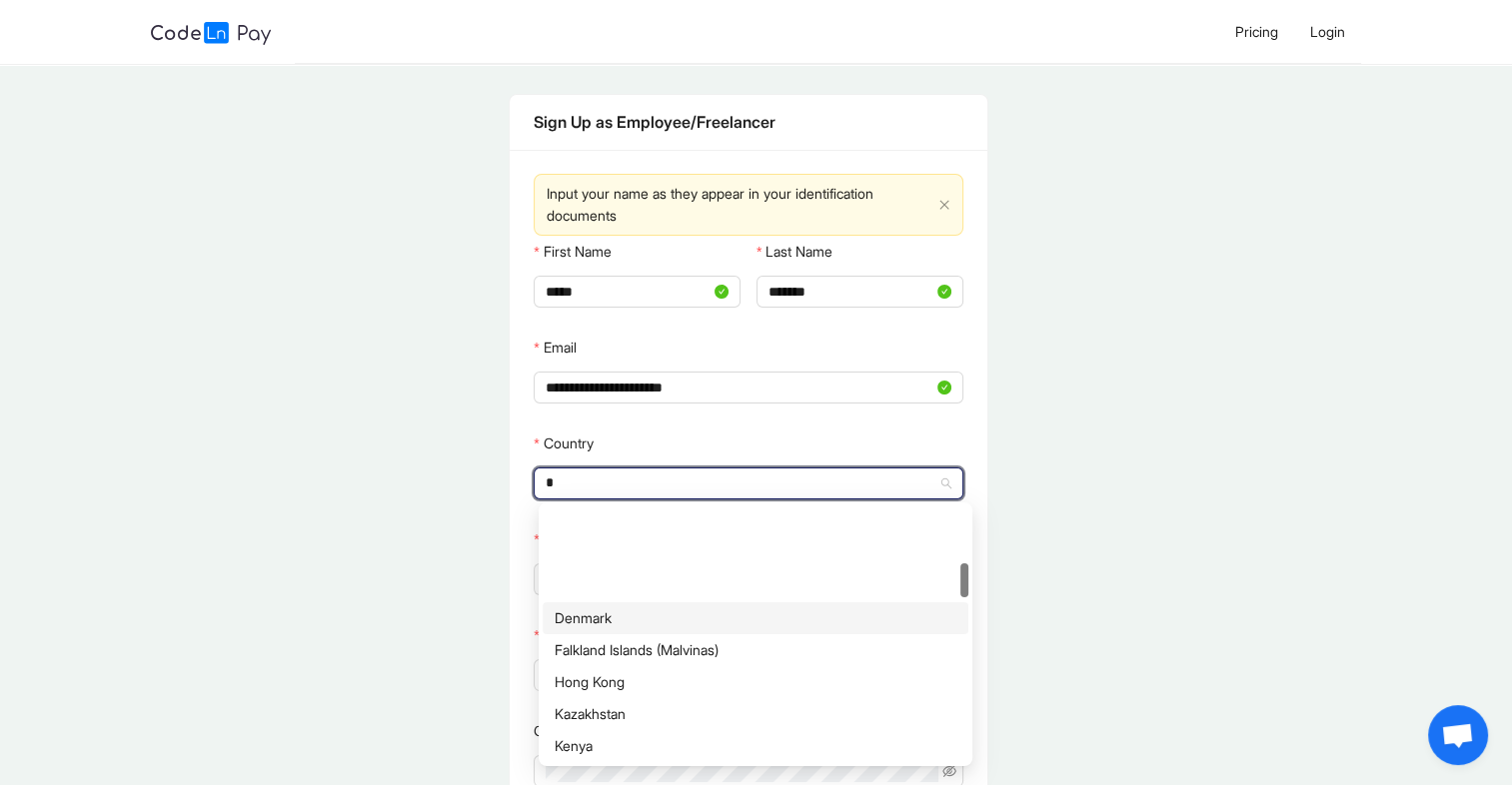 scroll, scrollTop: 145, scrollLeft: 0, axis: vertical 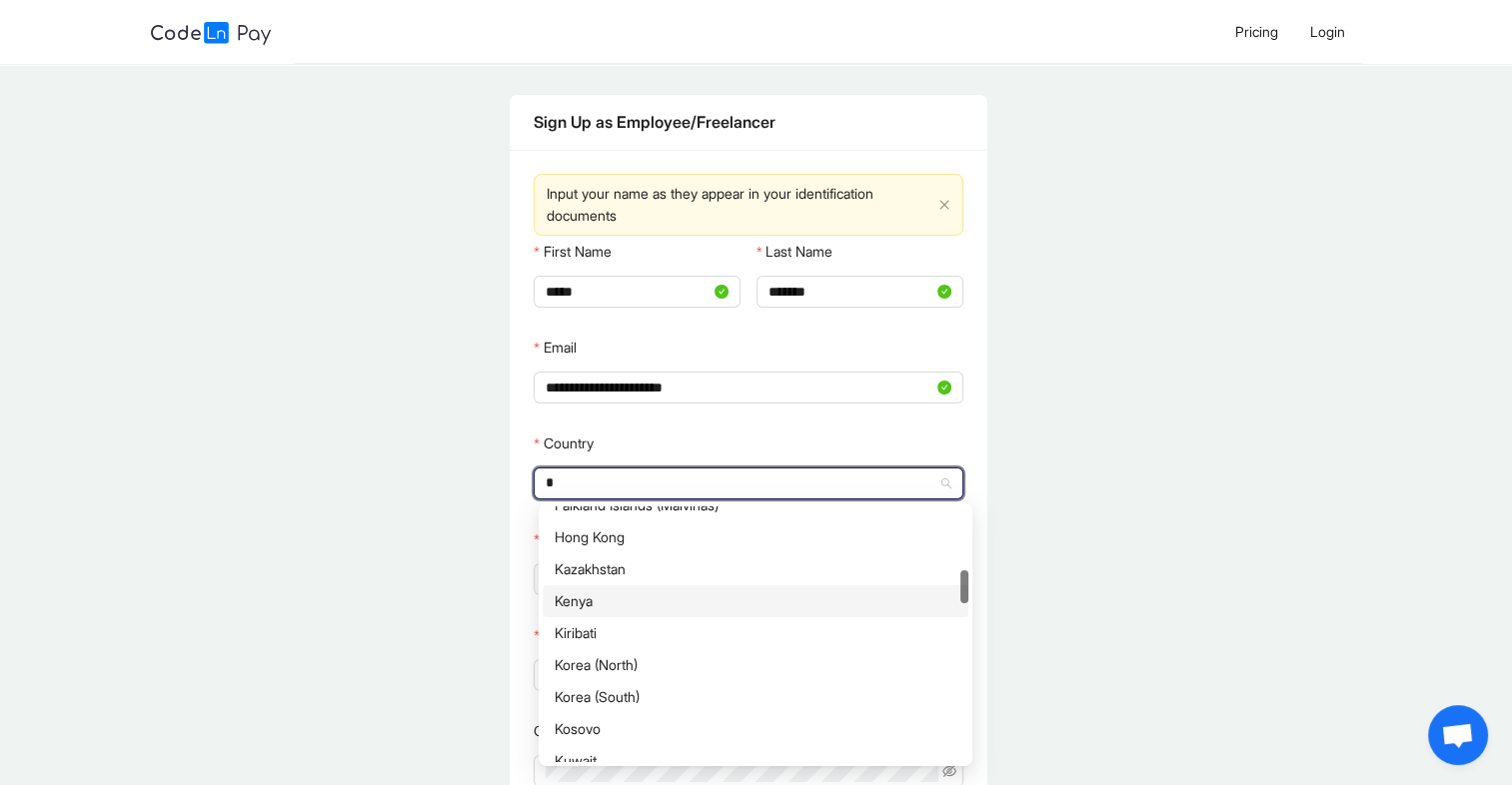click on "Kenya" at bounding box center (756, 601) 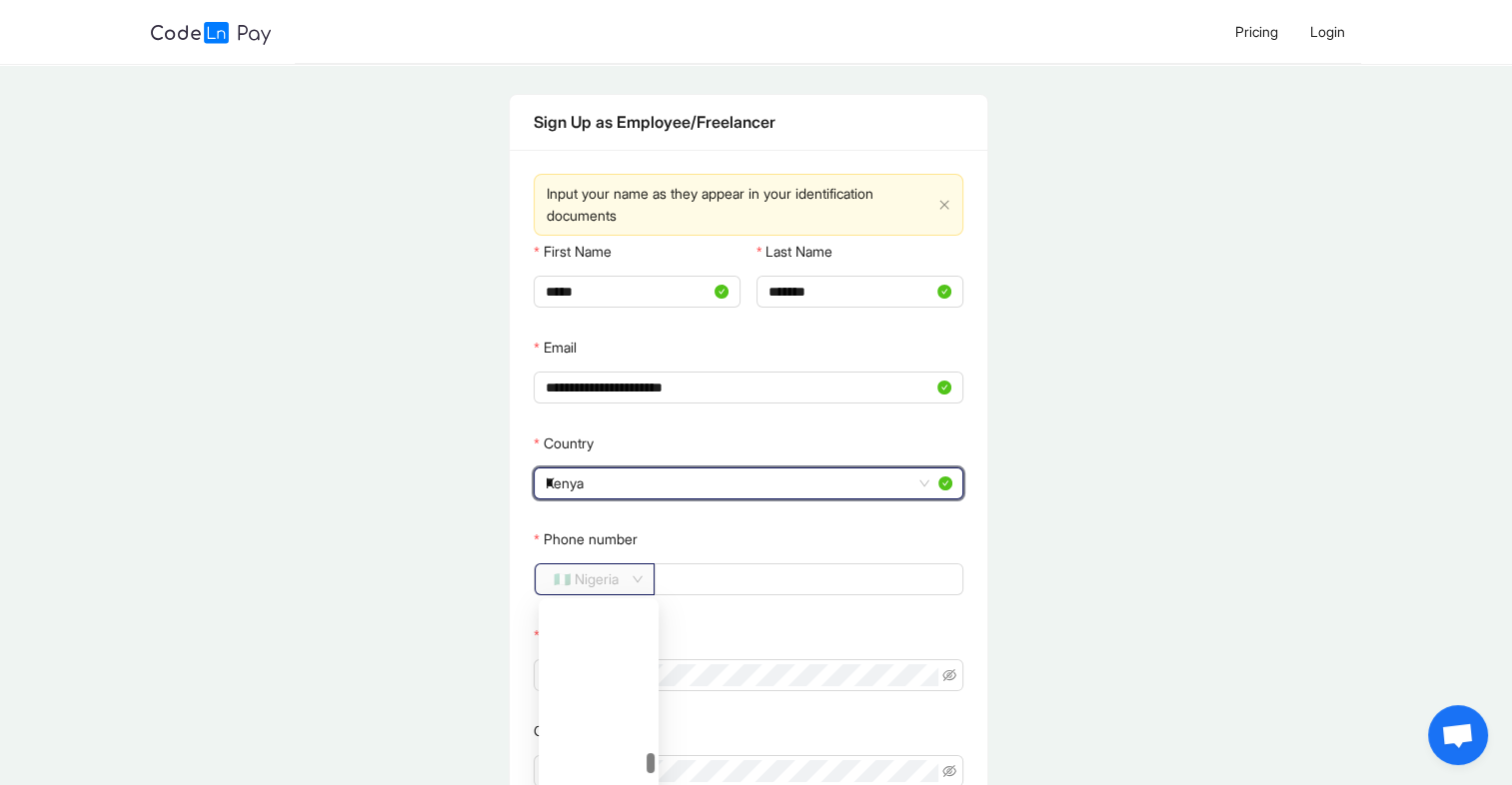 click on "🇳🇬 Nigeria" 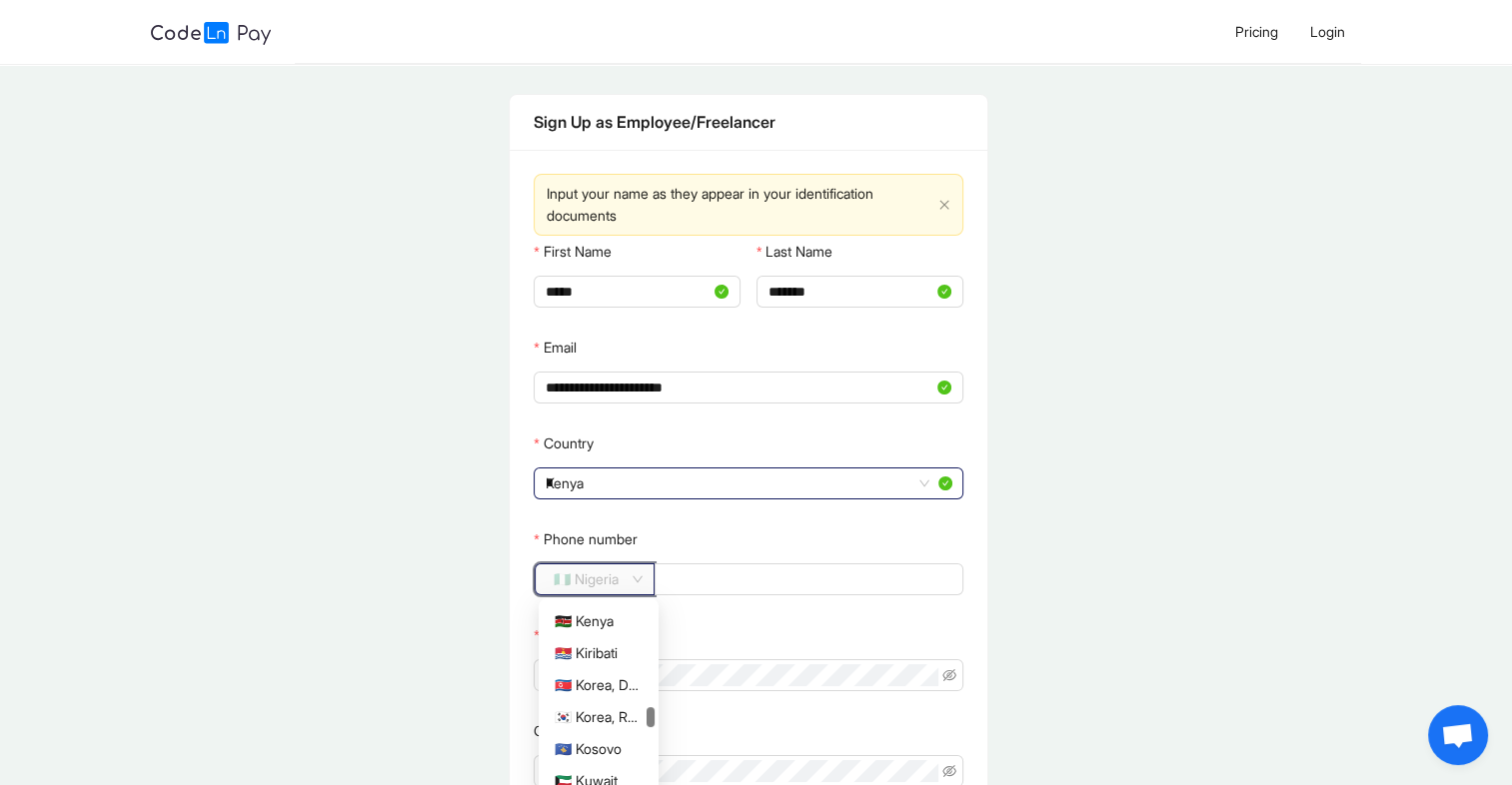scroll, scrollTop: 2533, scrollLeft: 0, axis: vertical 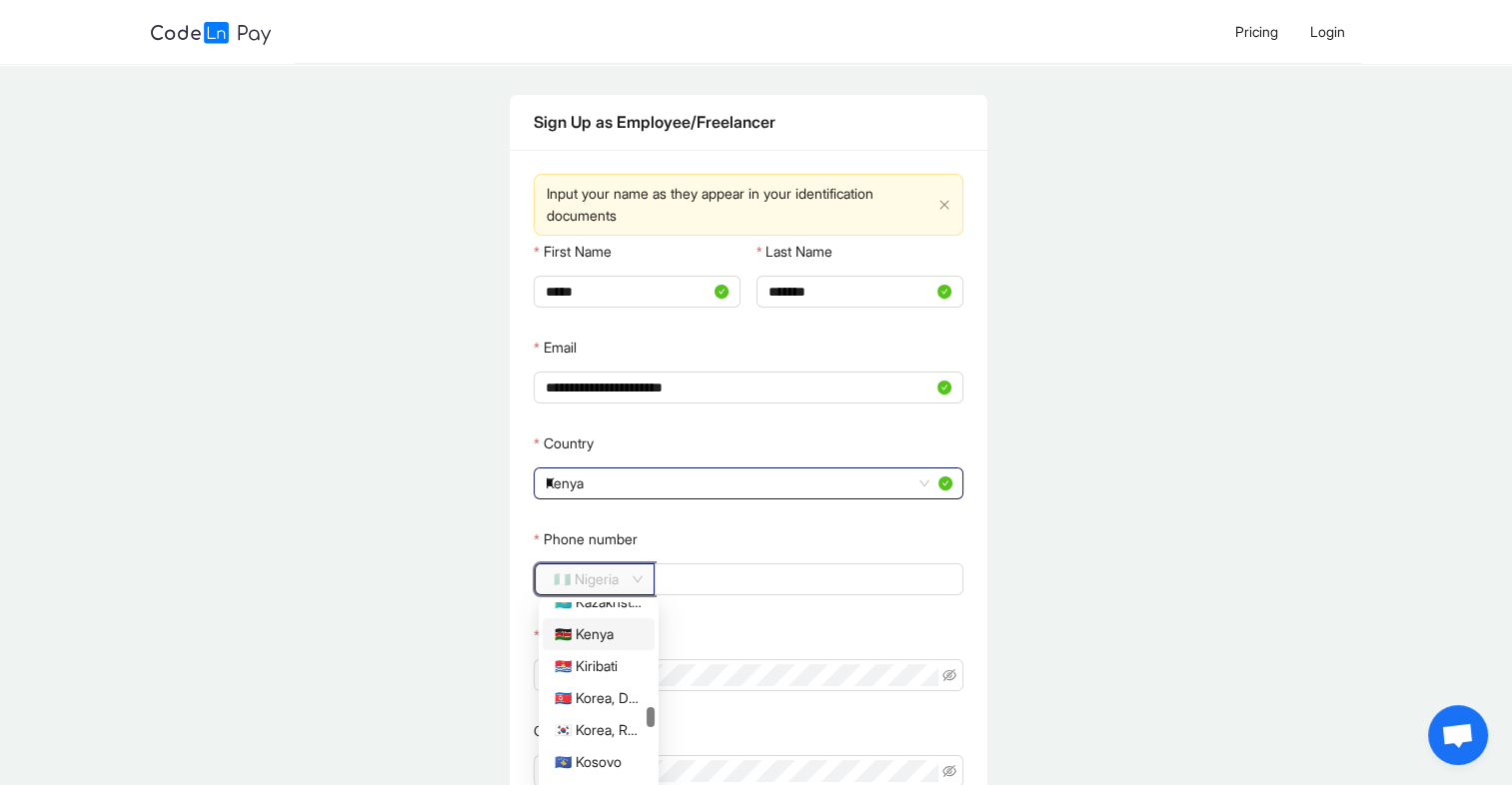 click on "🇰🇪 Kenya" at bounding box center (599, 634) 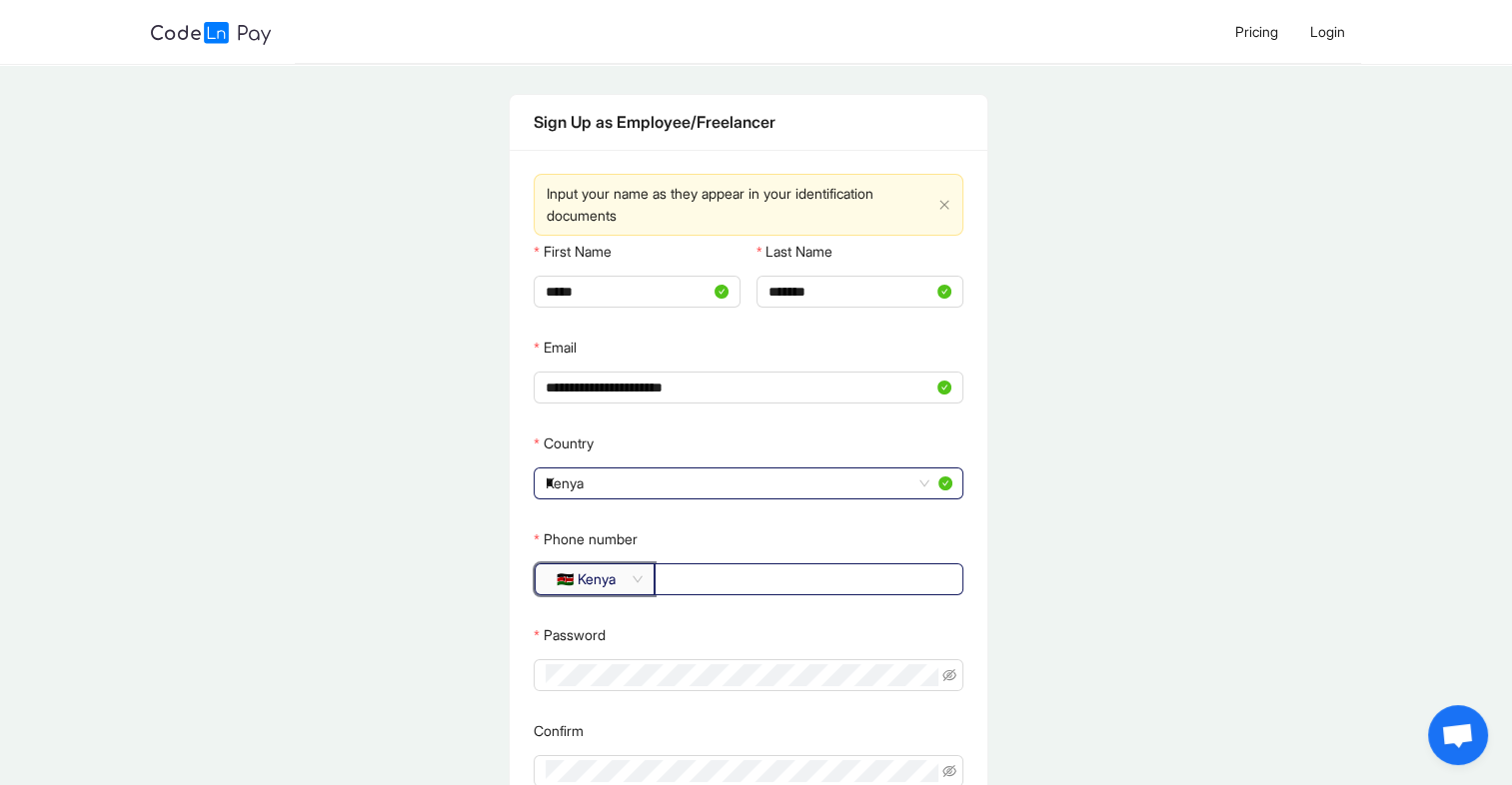 click on "Phone number" at bounding box center (806, 579) 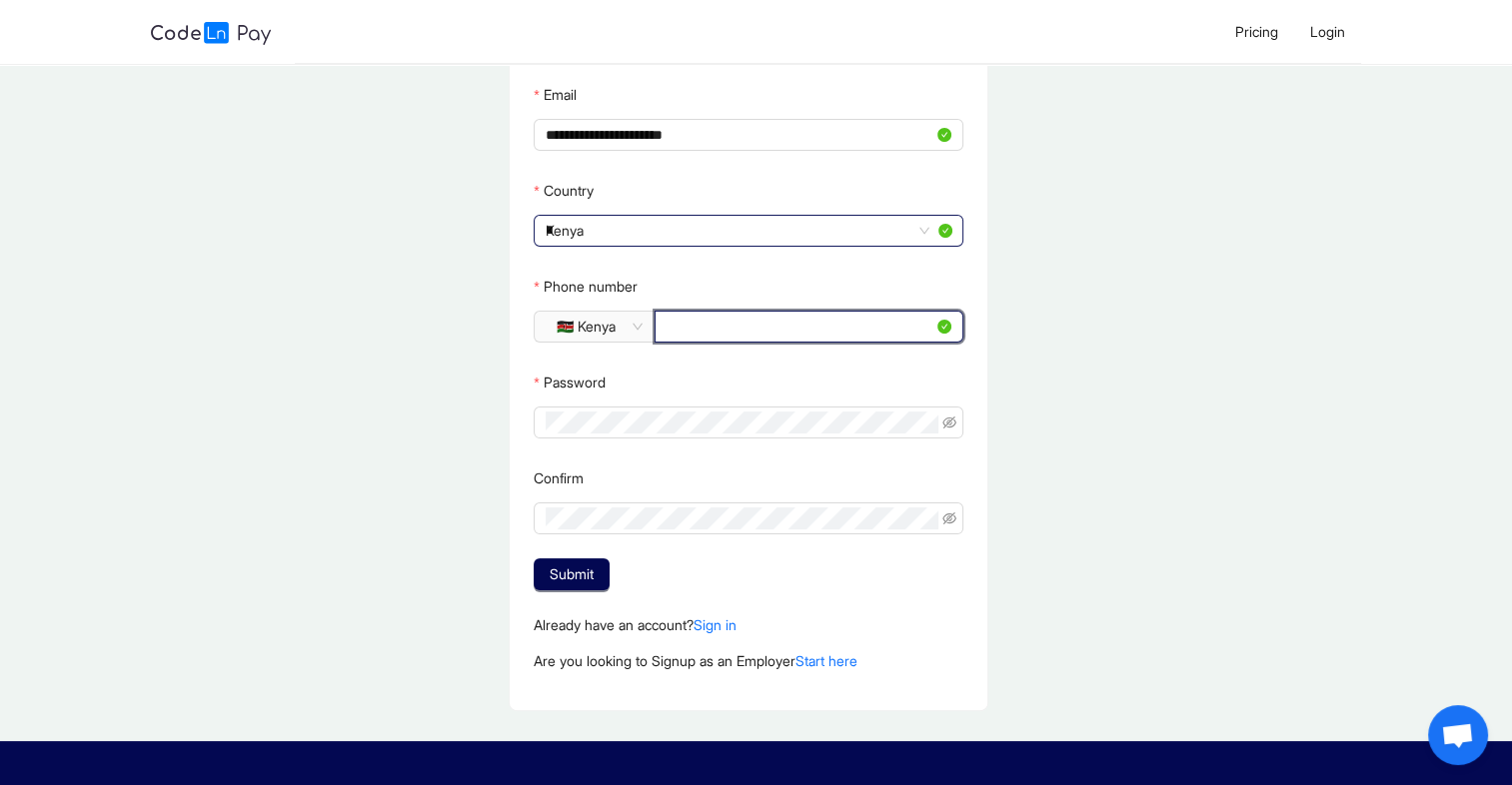 scroll, scrollTop: 260, scrollLeft: 0, axis: vertical 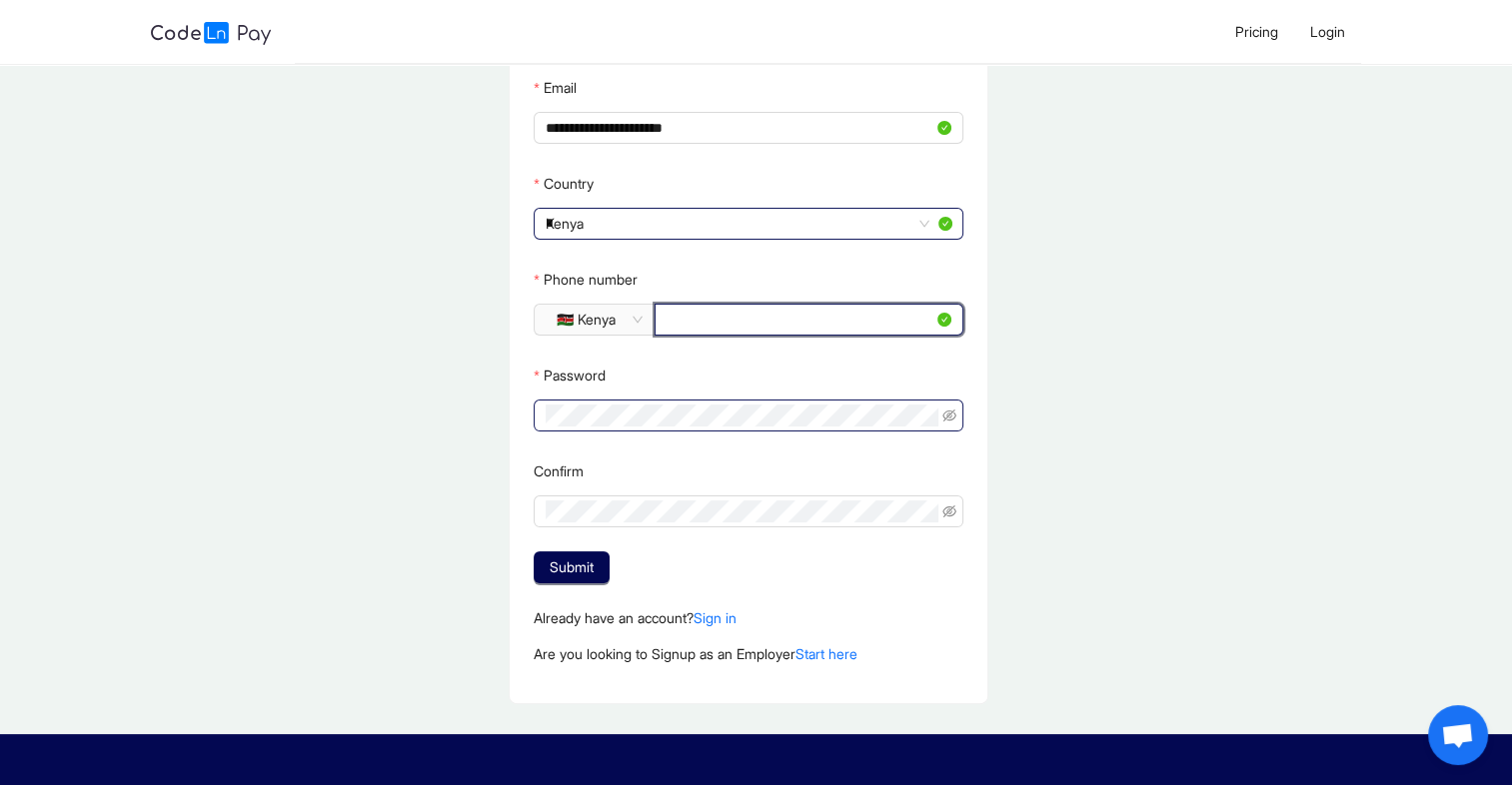 type on "*********" 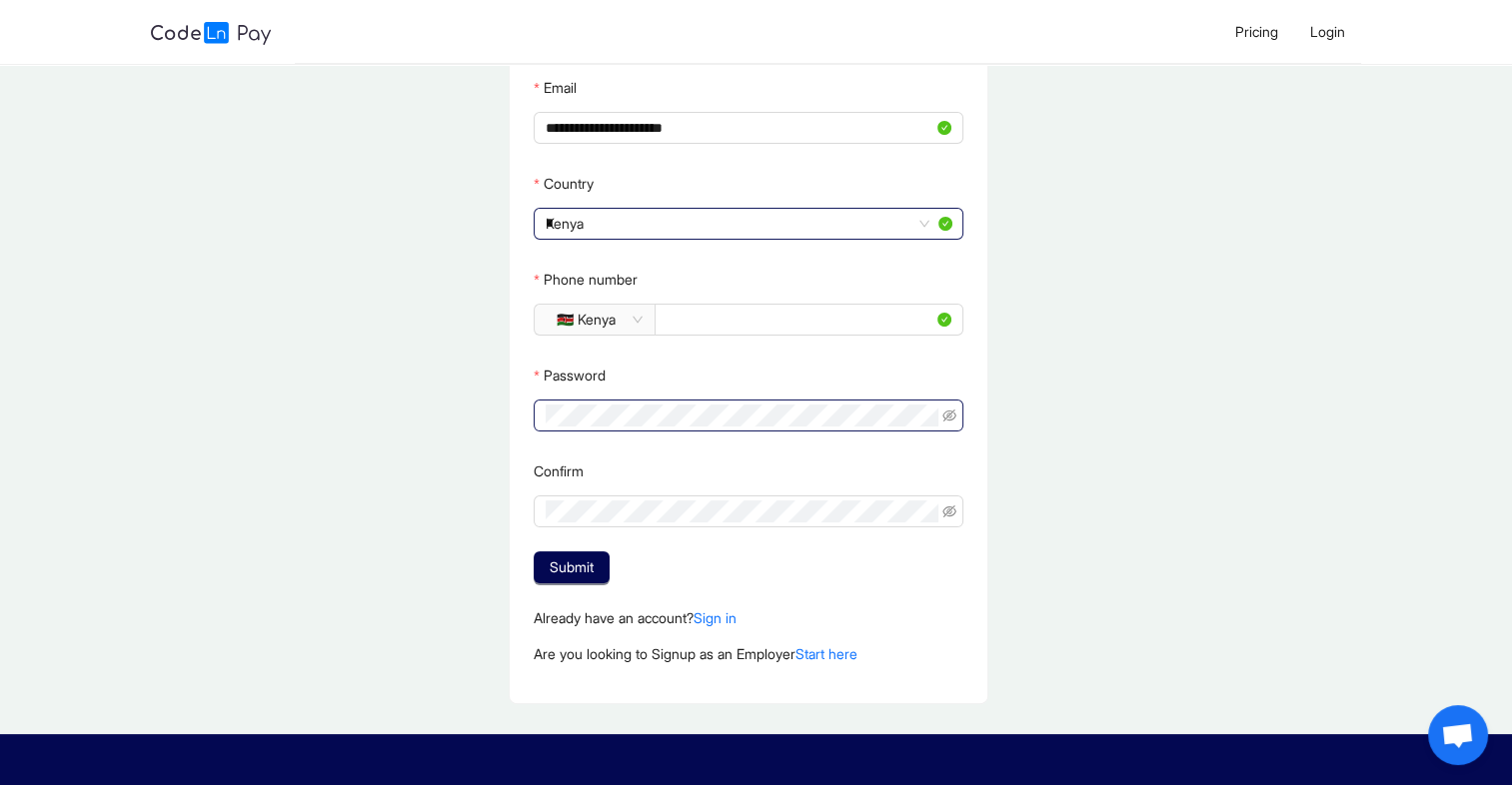 click 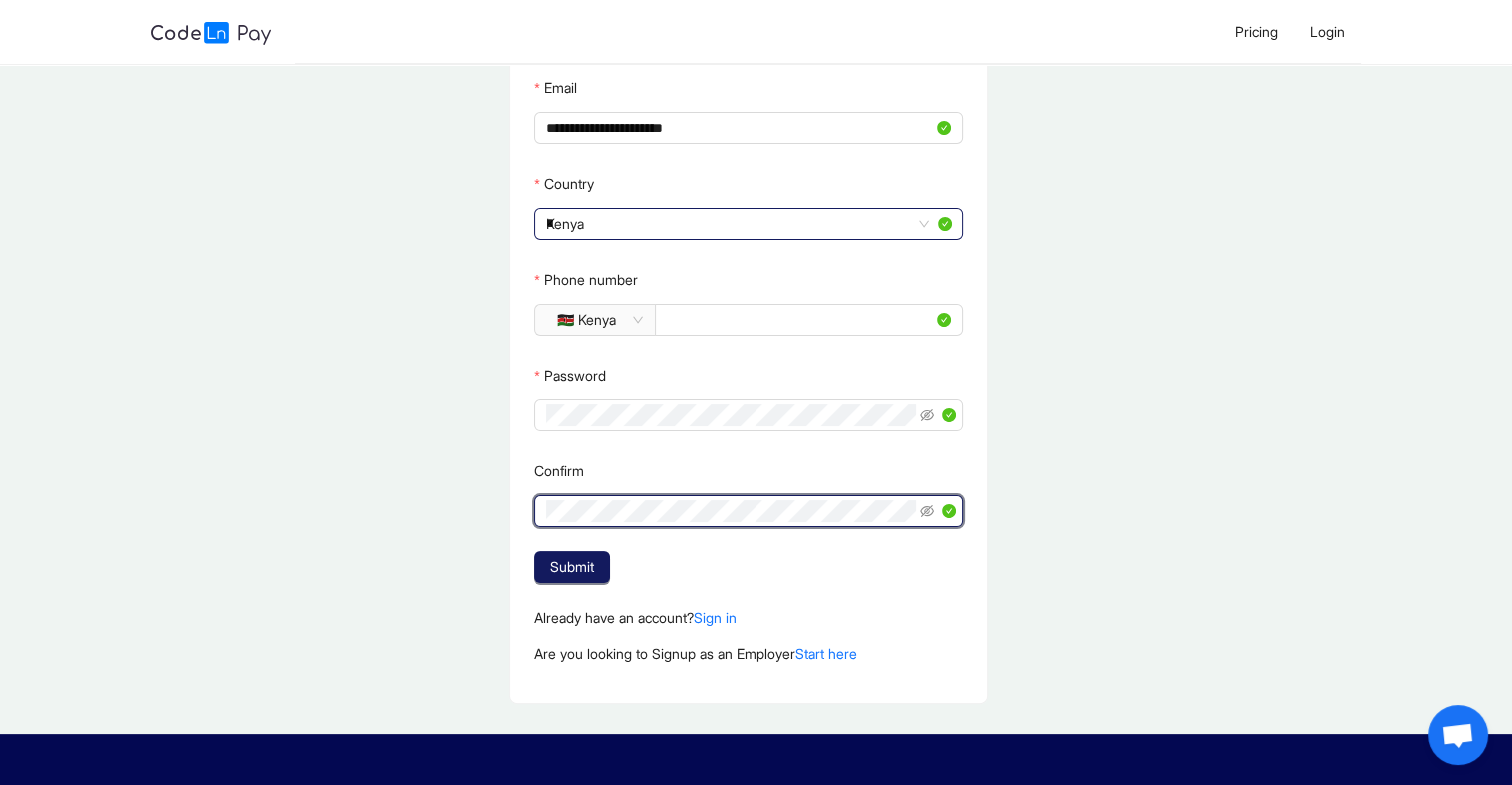 click on "Submit" 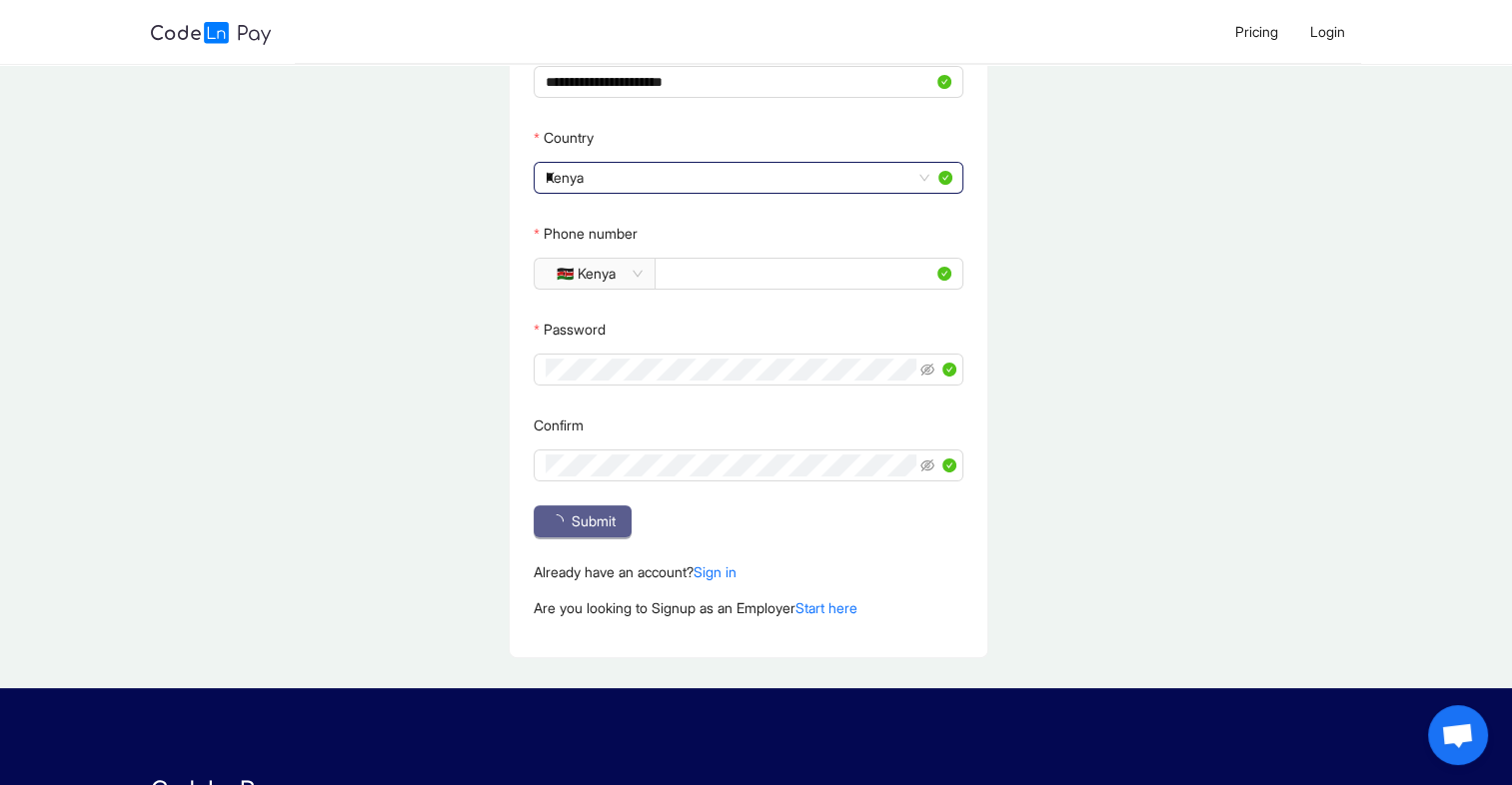 scroll, scrollTop: 333, scrollLeft: 0, axis: vertical 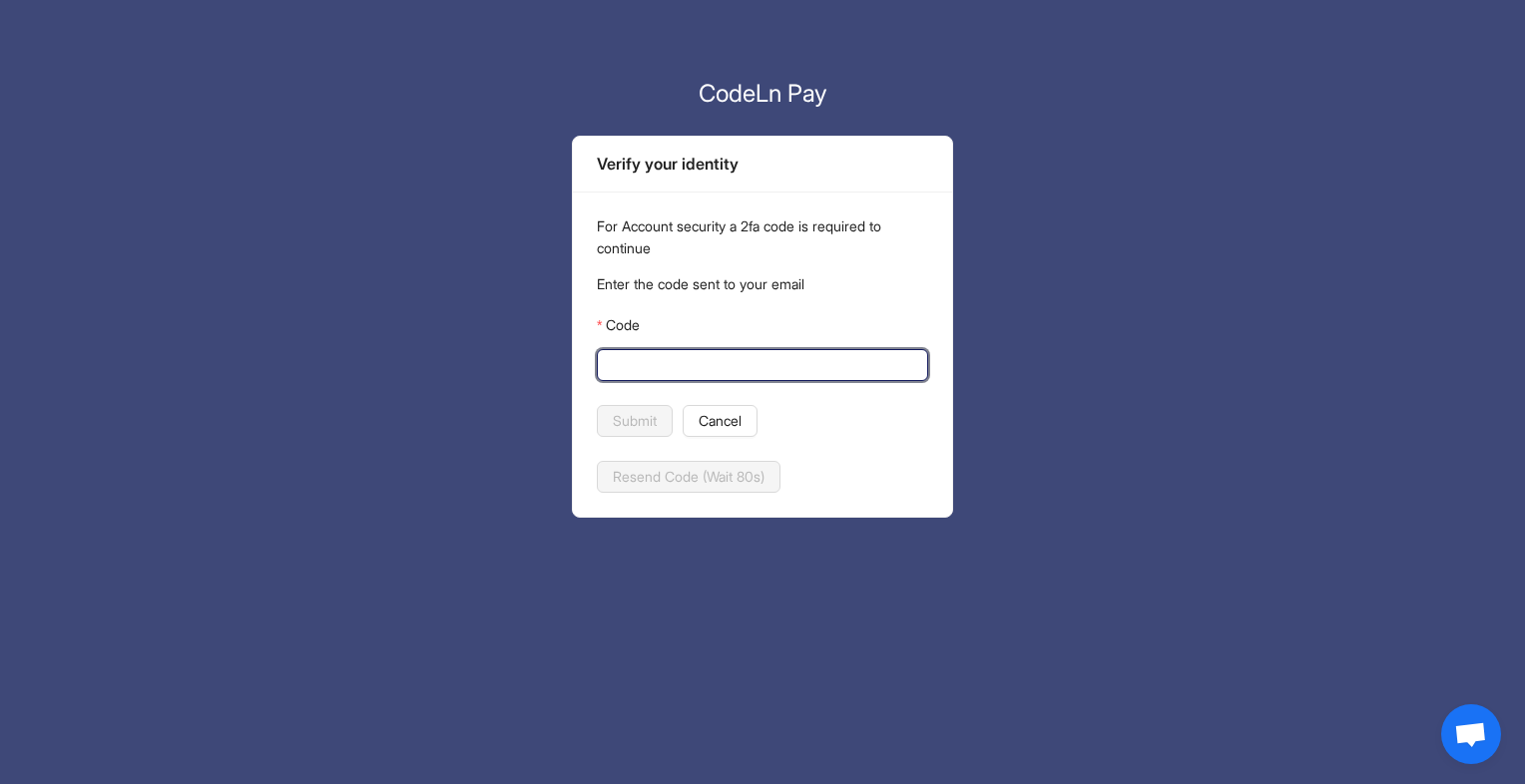 click on "Code" at bounding box center [761, 365] 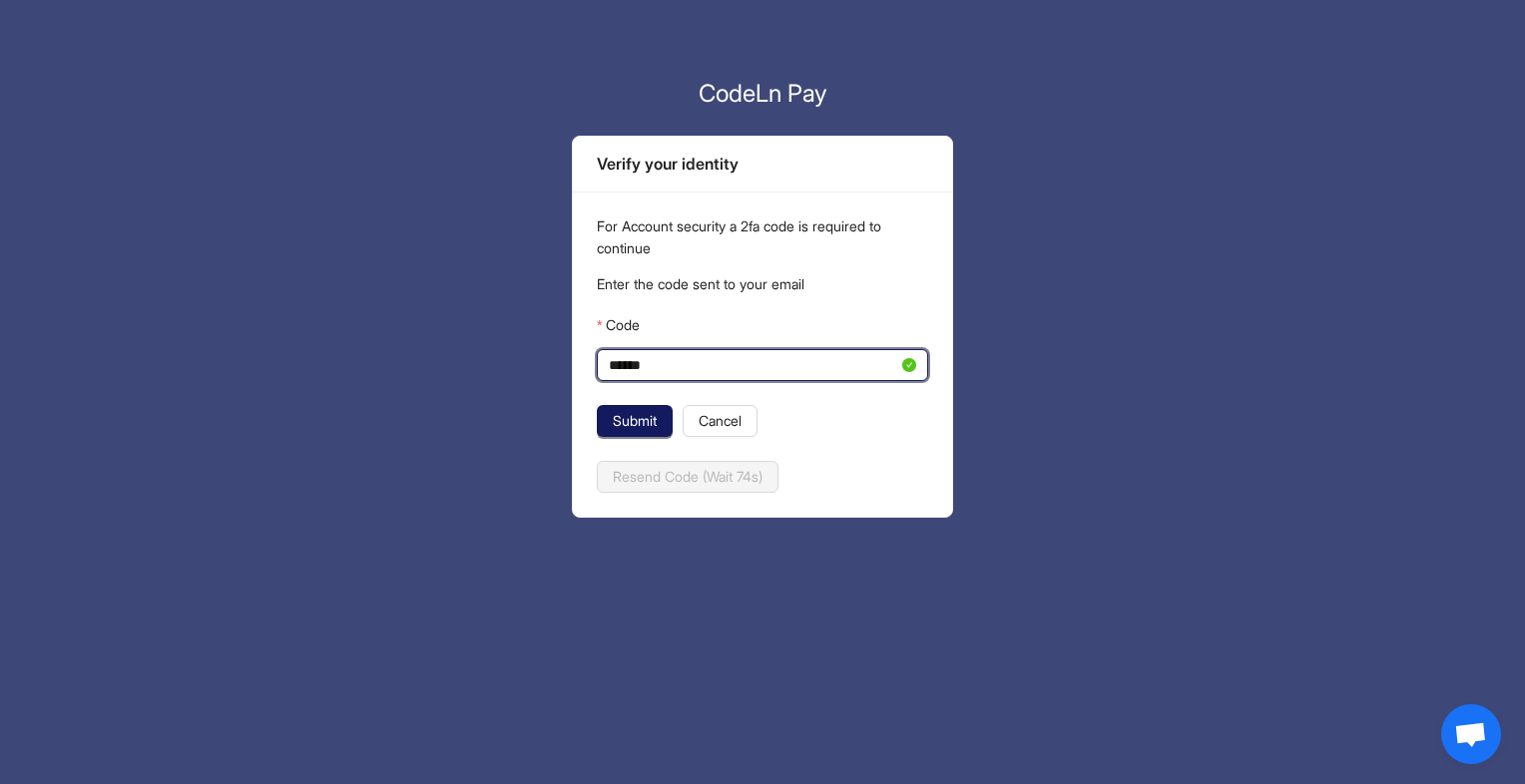 type on "******" 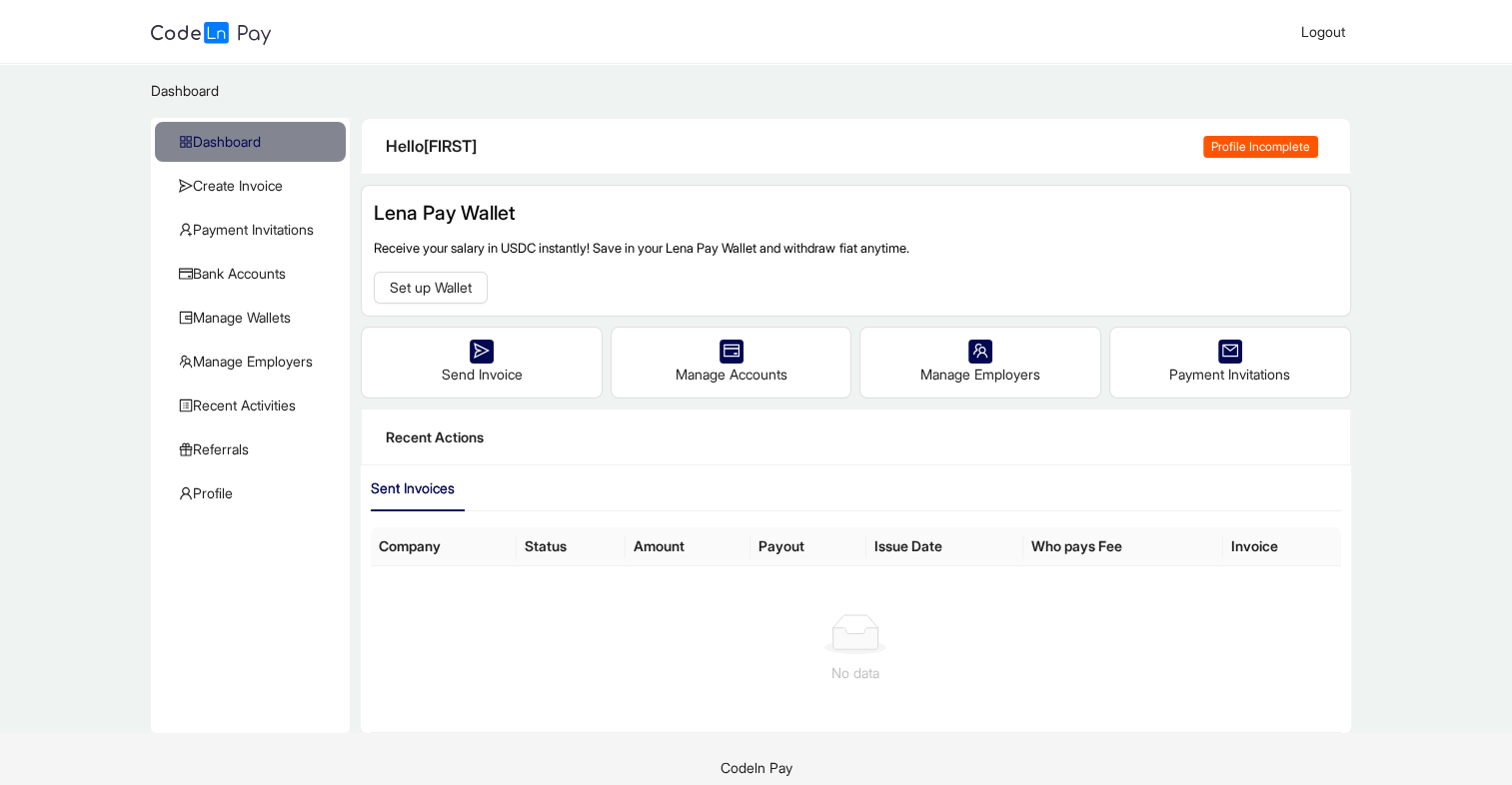 click on "Profile Incomplete" at bounding box center [1260, 147] 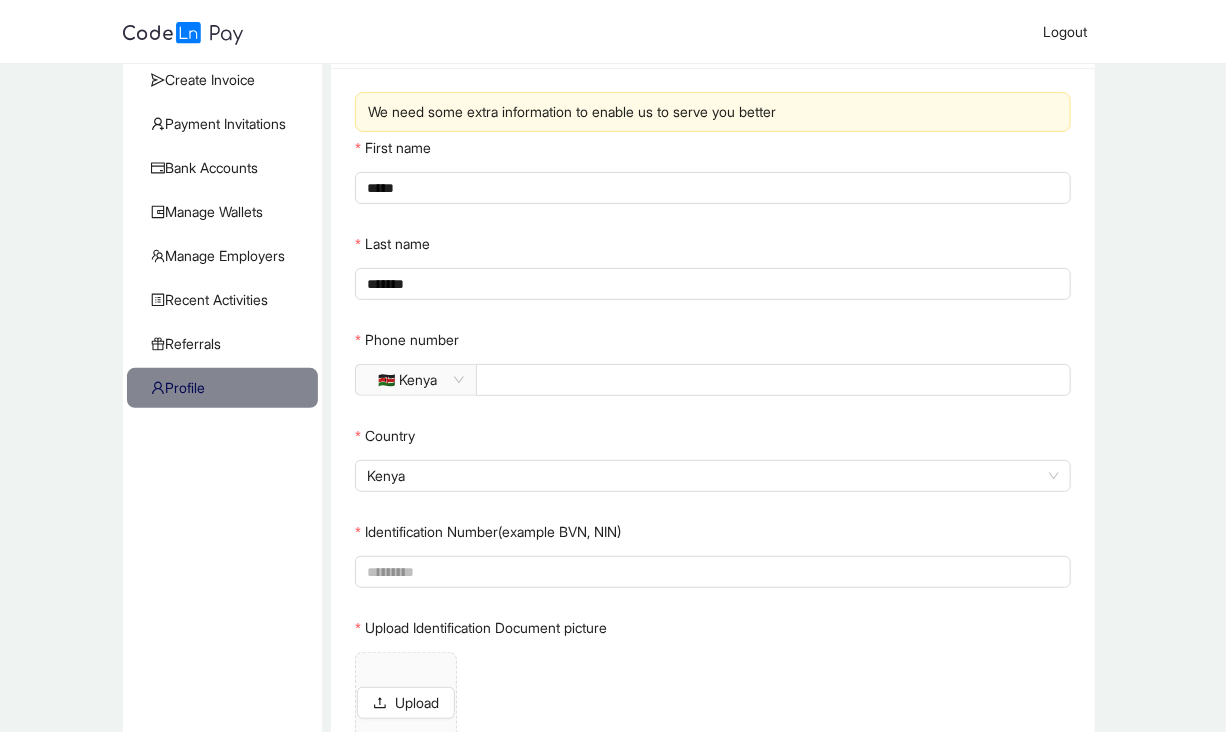 scroll, scrollTop: 309, scrollLeft: 0, axis: vertical 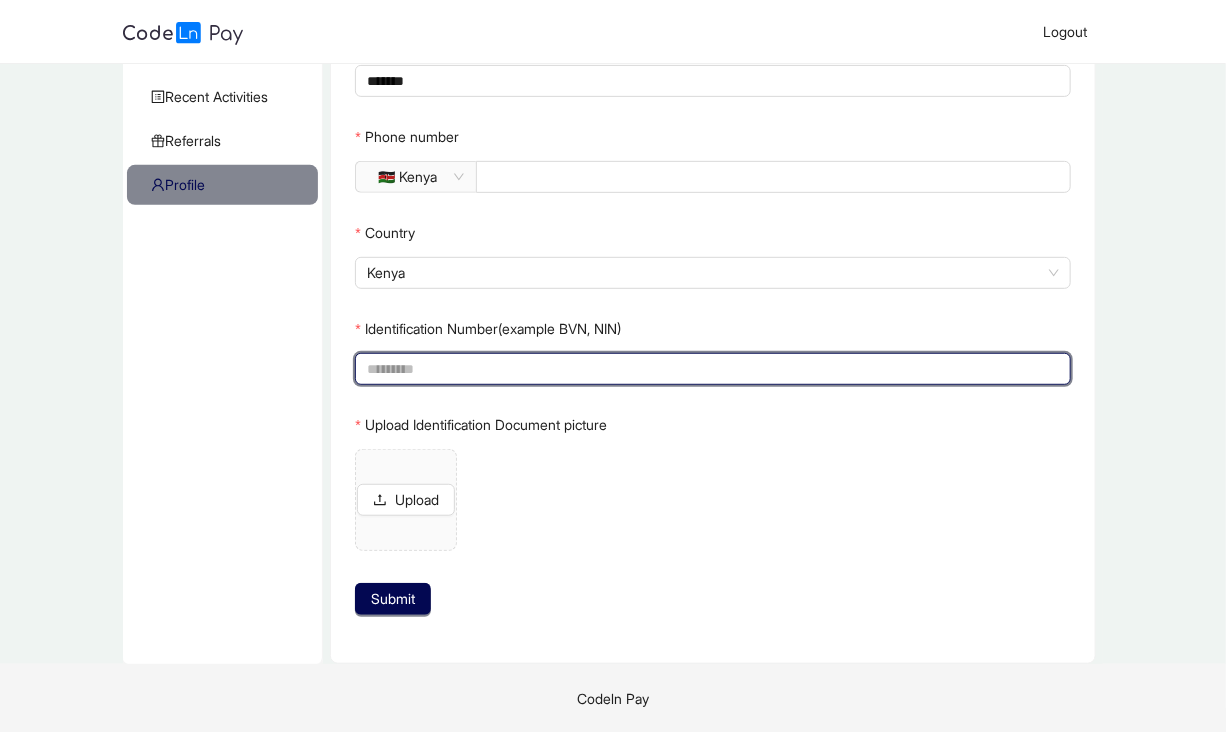 click on "Identification Number(example BVN, NIN)" at bounding box center [710, 369] 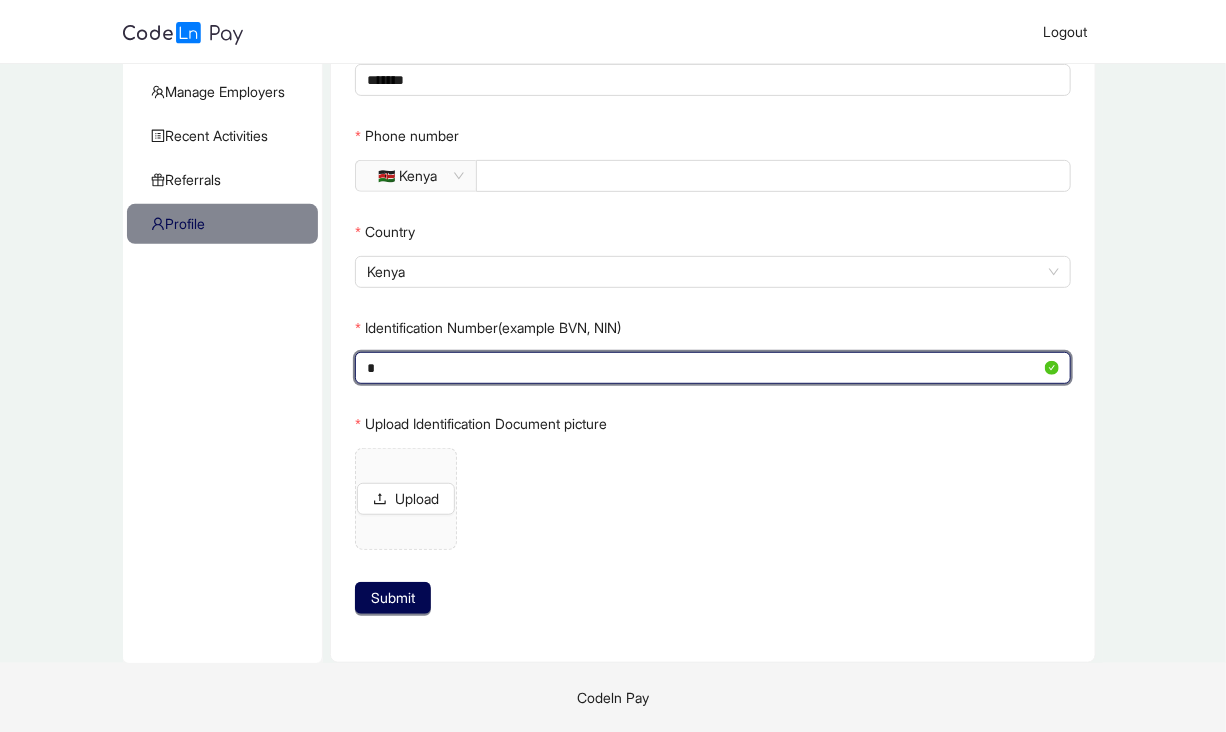 scroll, scrollTop: 269, scrollLeft: 0, axis: vertical 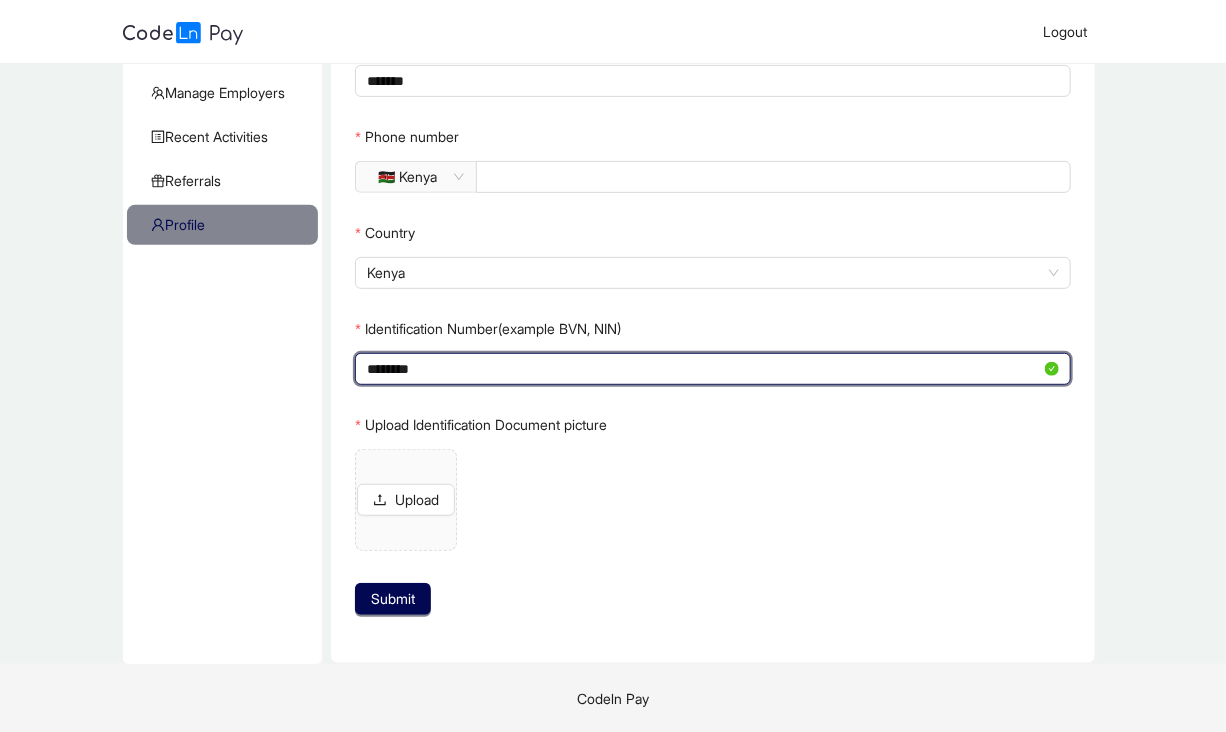 type on "********" 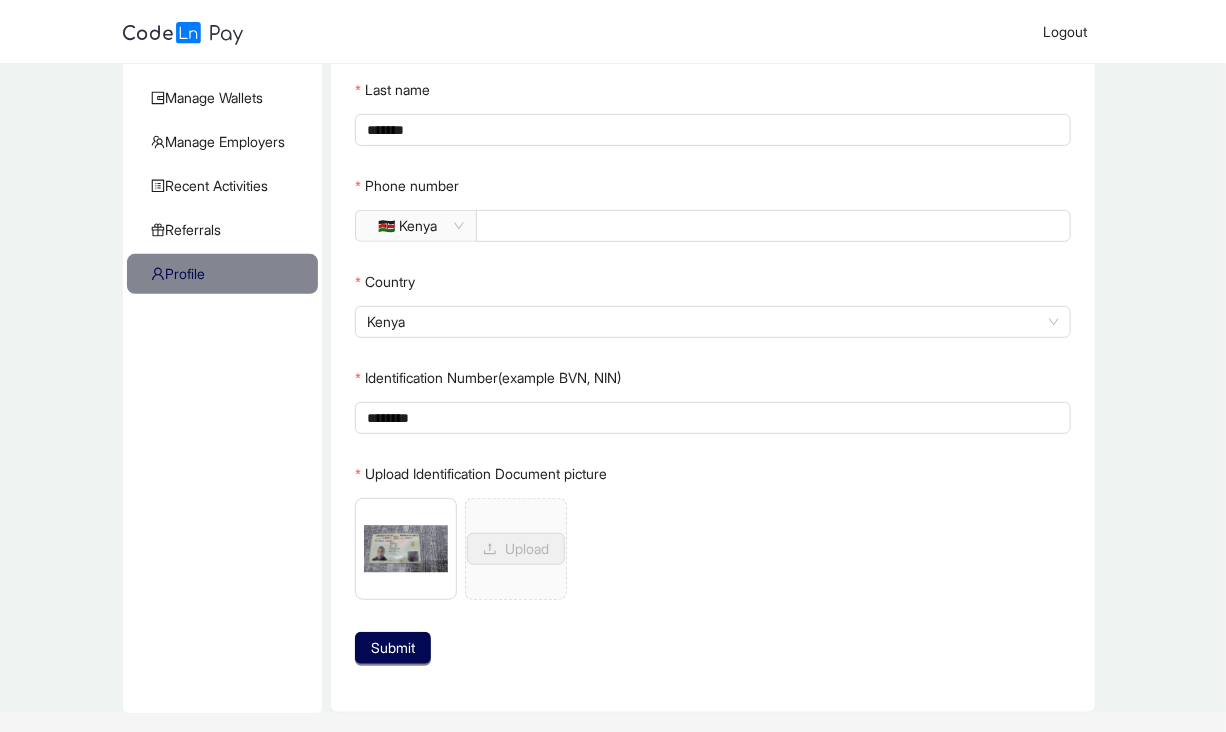 scroll, scrollTop: 269, scrollLeft: 0, axis: vertical 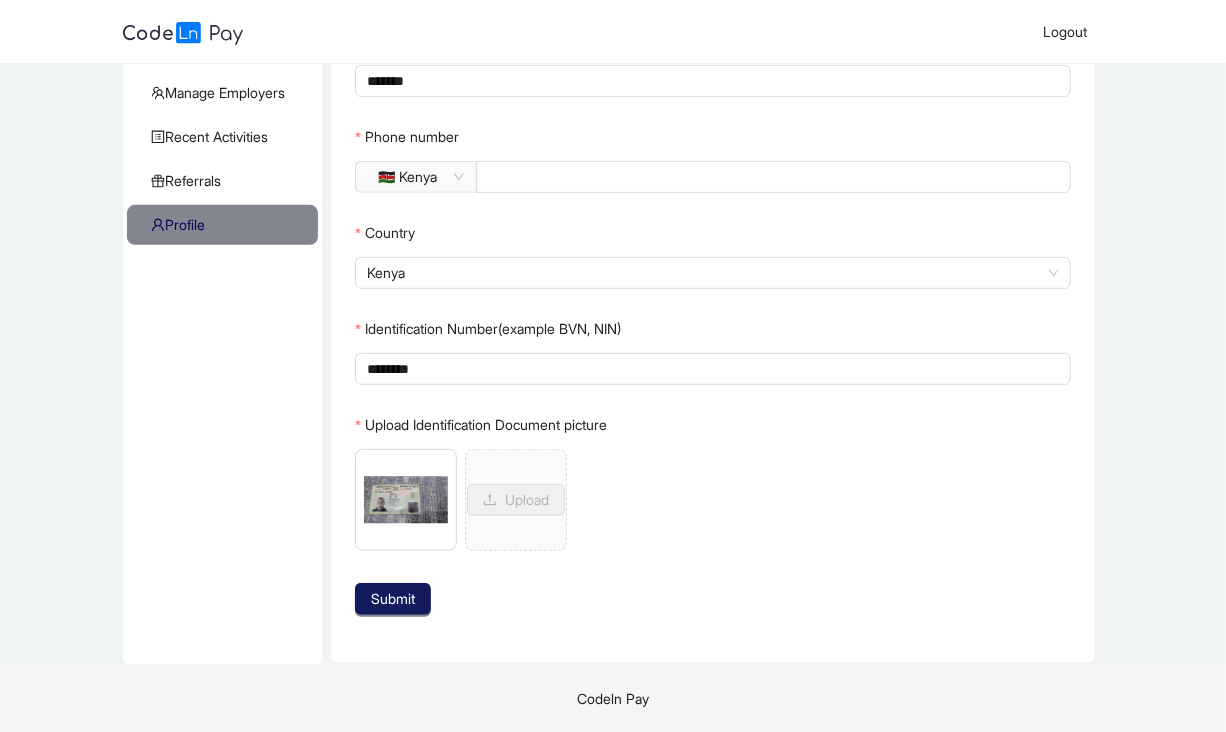 click on "Submit" 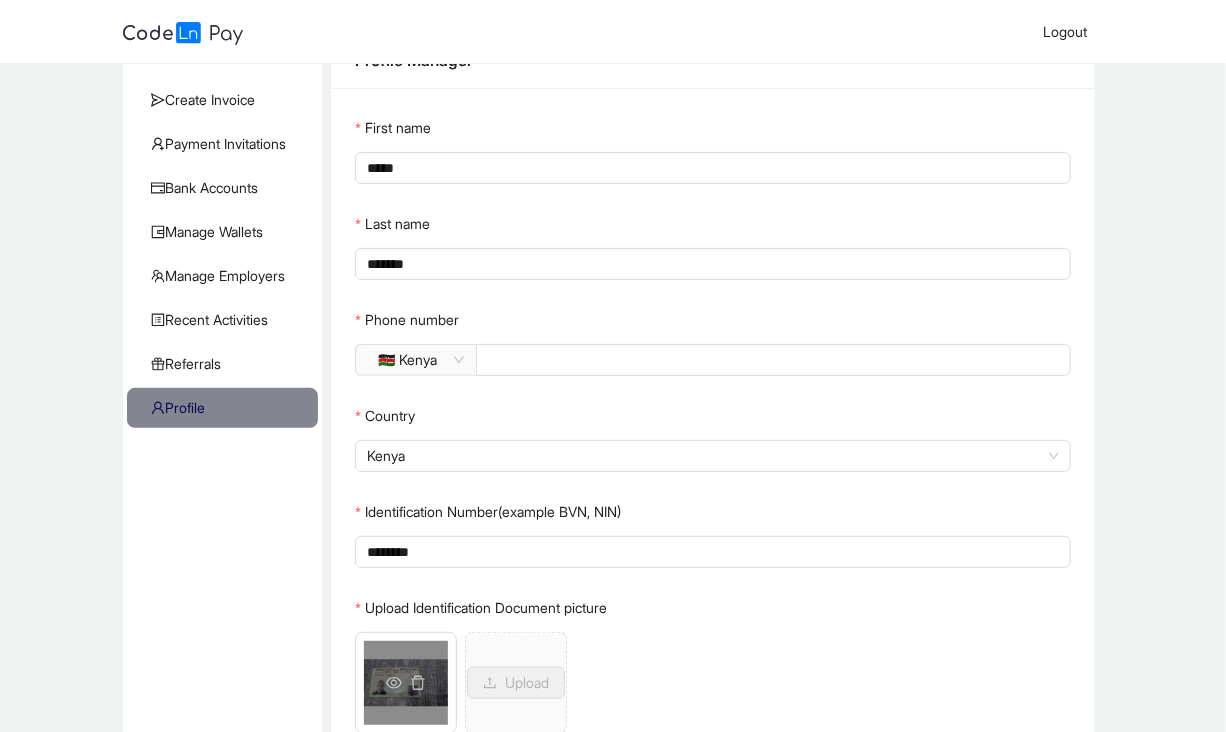 scroll, scrollTop: 80, scrollLeft: 0, axis: vertical 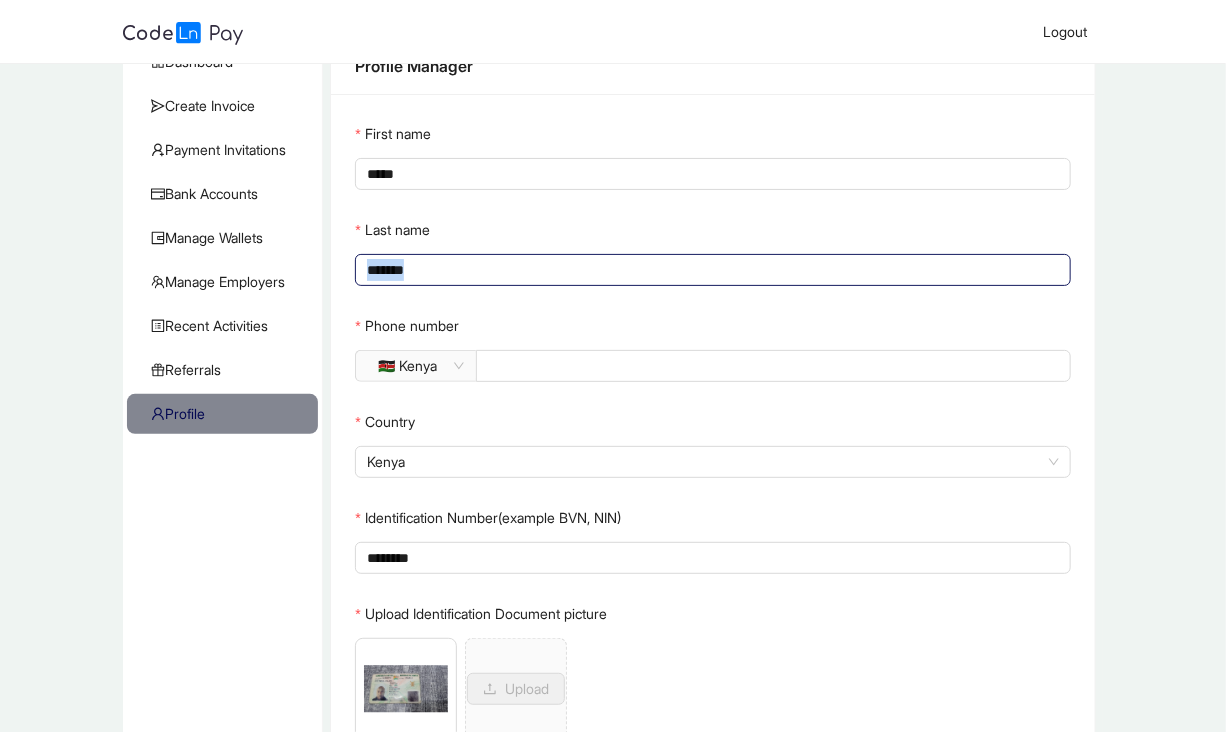 drag, startPoint x: 425, startPoint y: 287, endPoint x: 425, endPoint y: 271, distance: 16 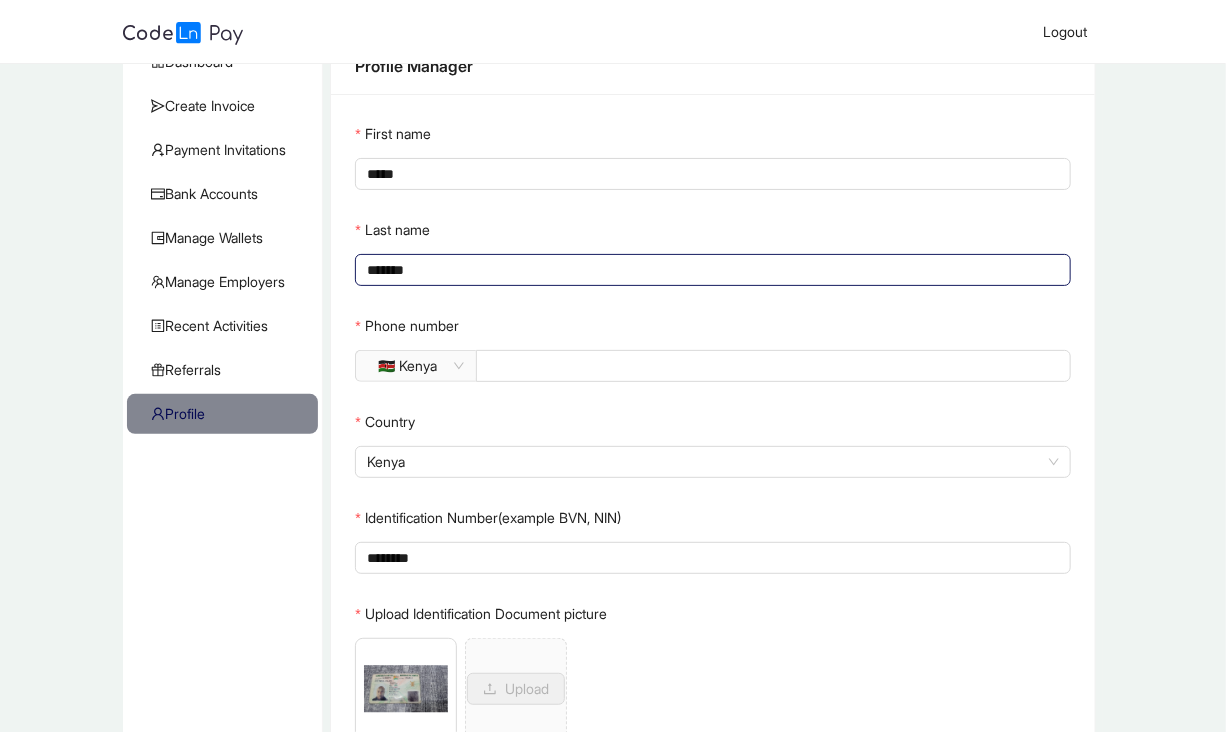 click on "*******" at bounding box center [710, 270] 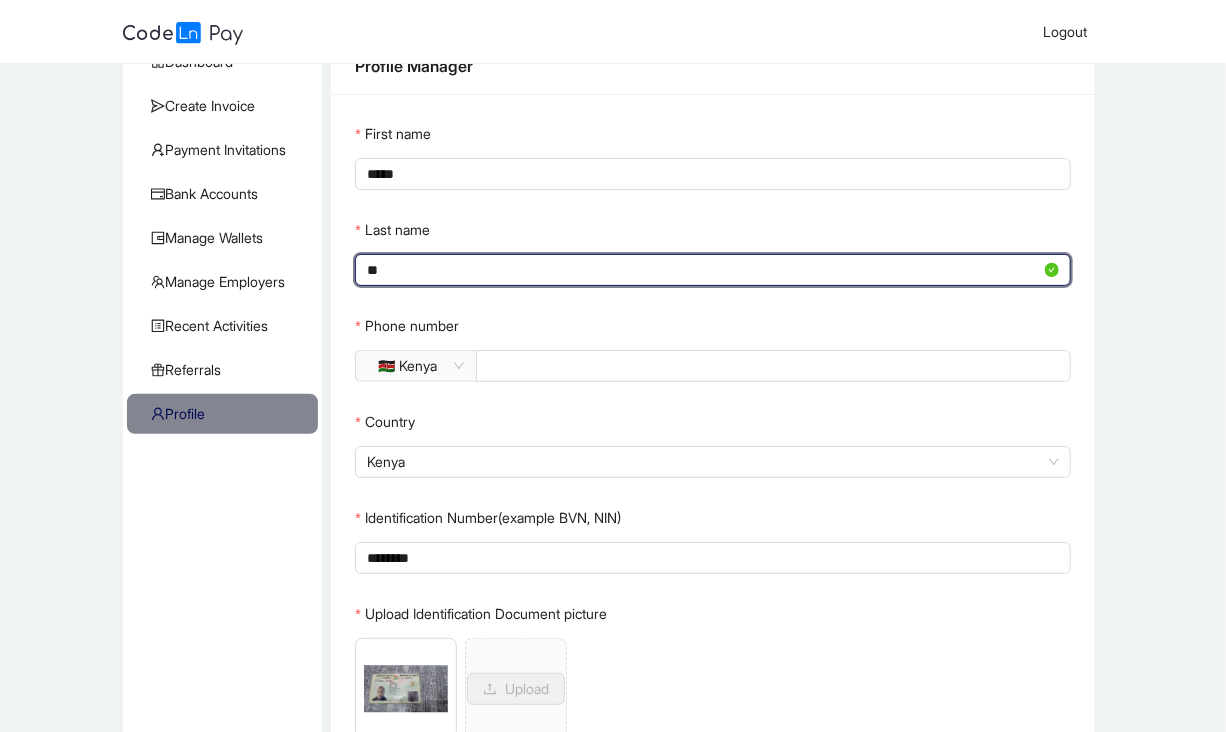 type on "*" 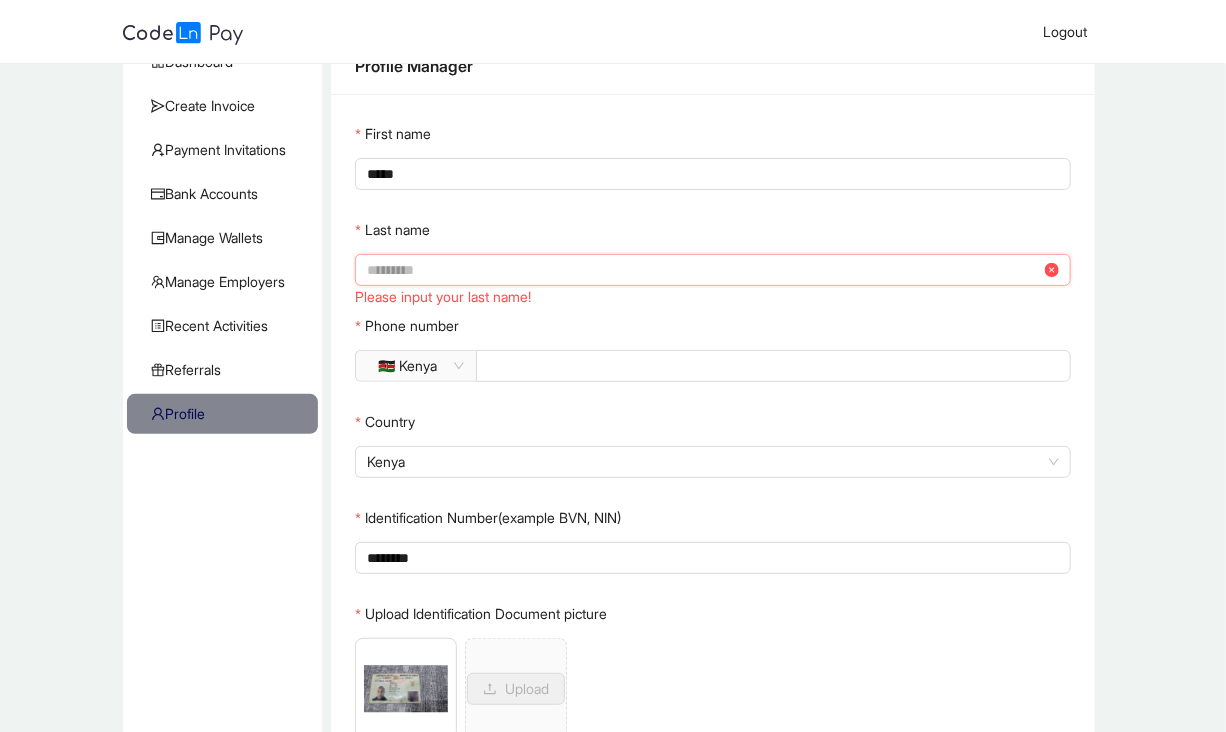 type on "*" 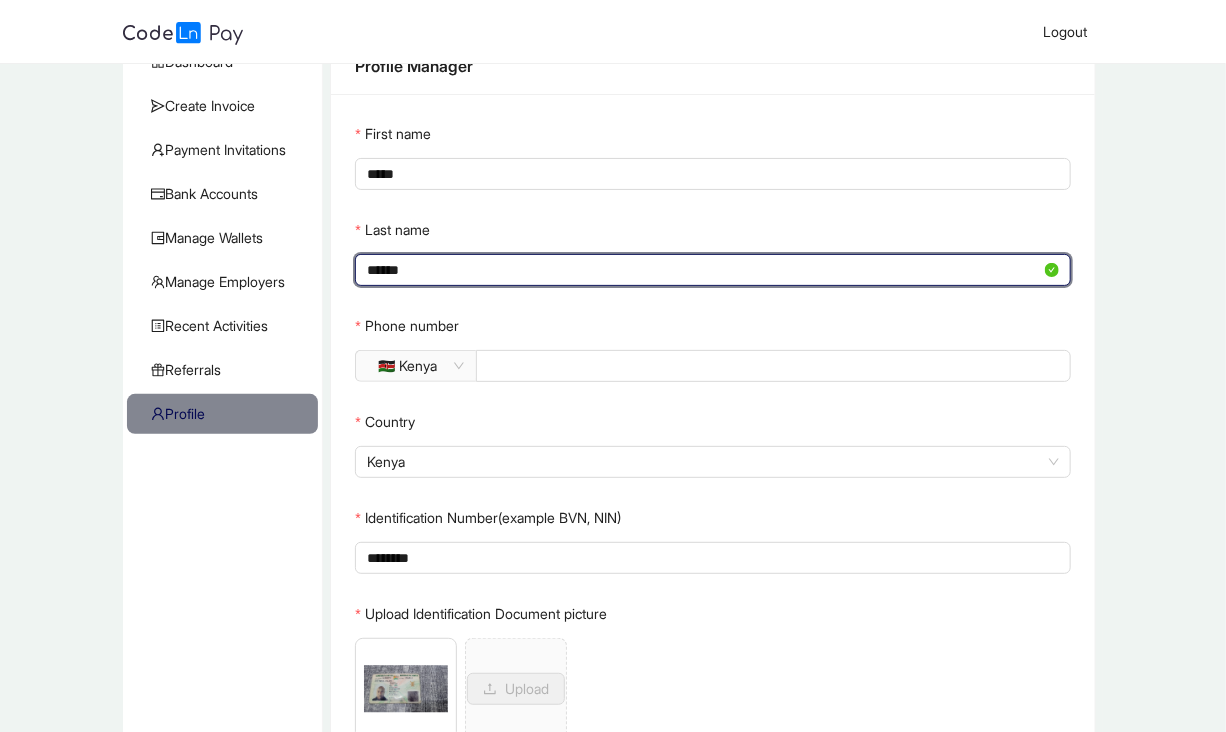 scroll, scrollTop: 269, scrollLeft: 0, axis: vertical 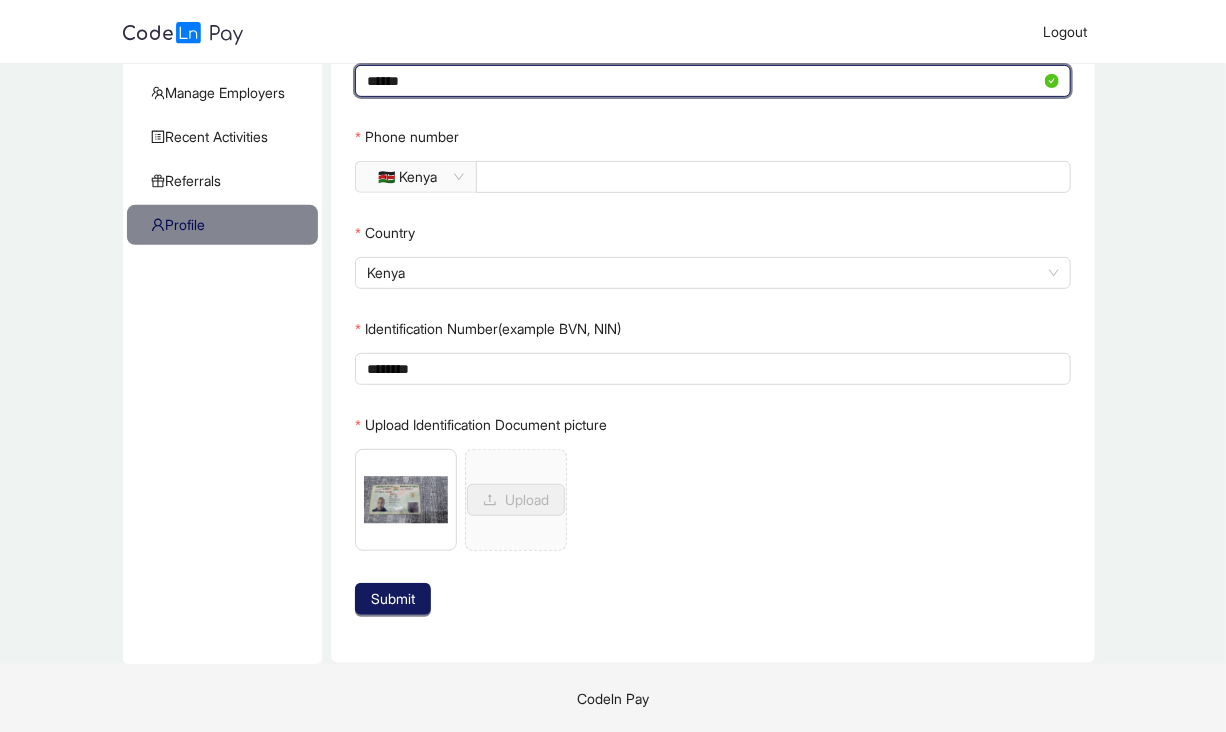 type on "******" 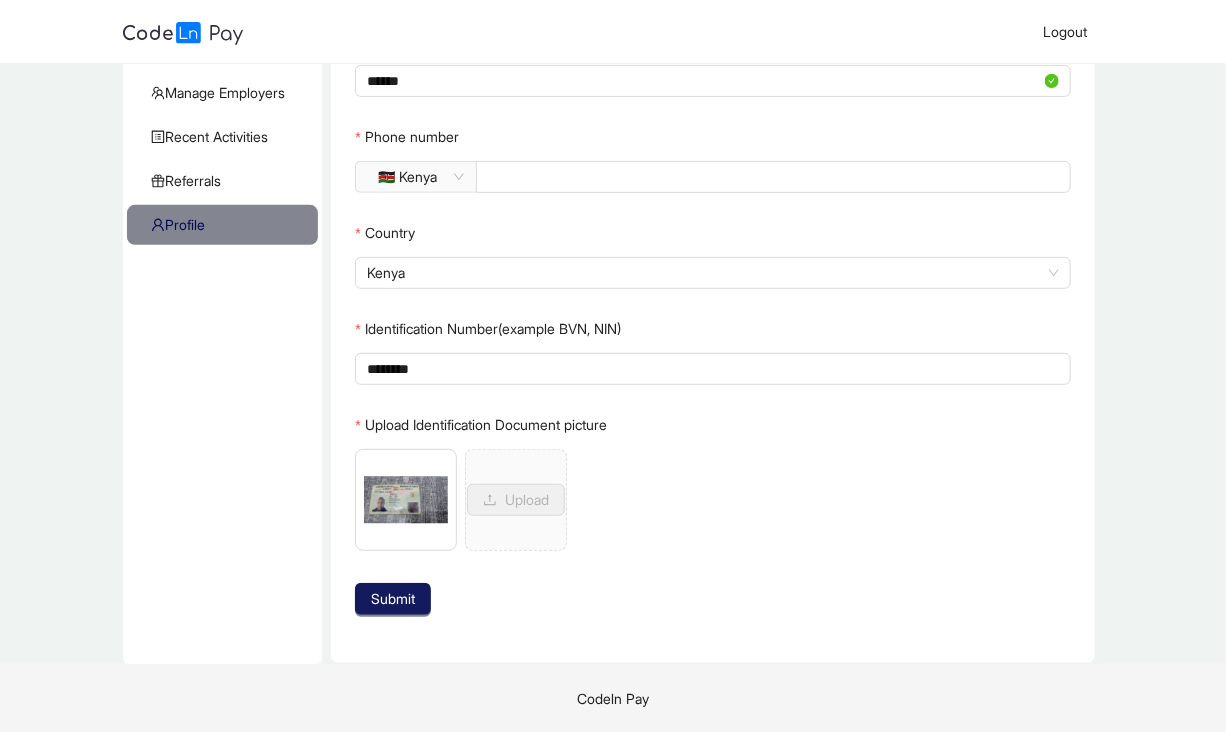 click on "Submit" 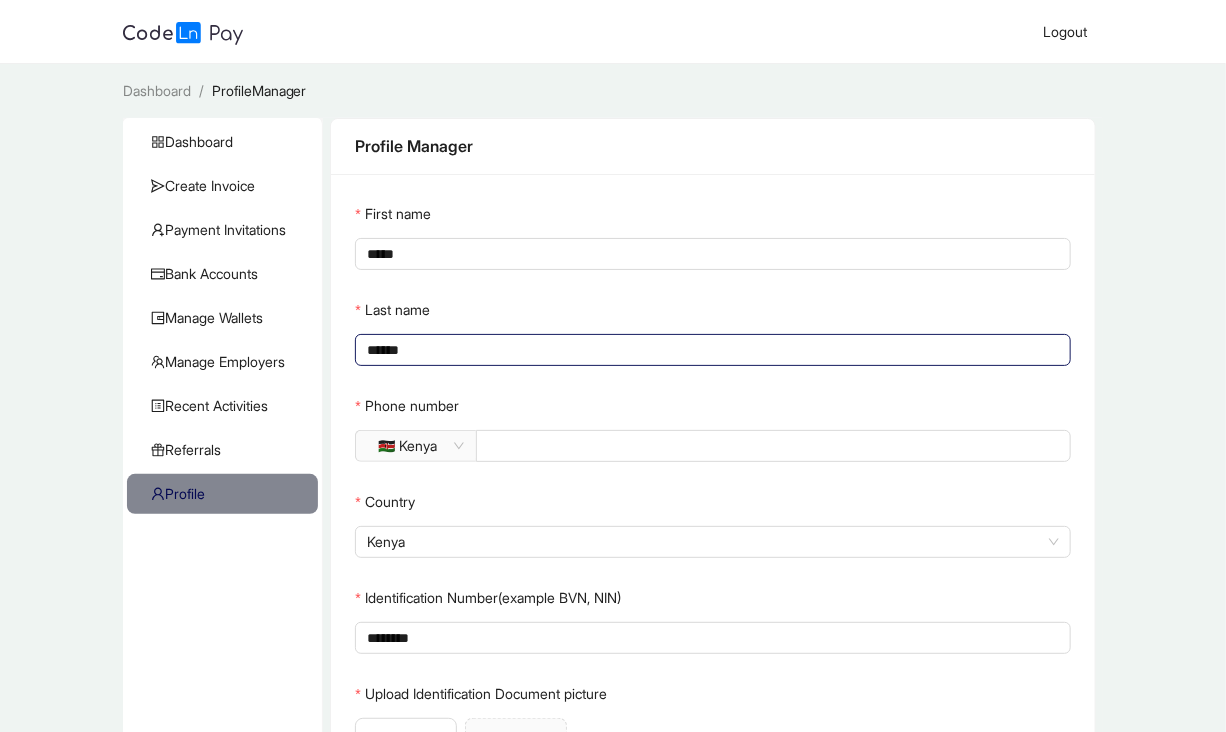scroll, scrollTop: 269, scrollLeft: 0, axis: vertical 